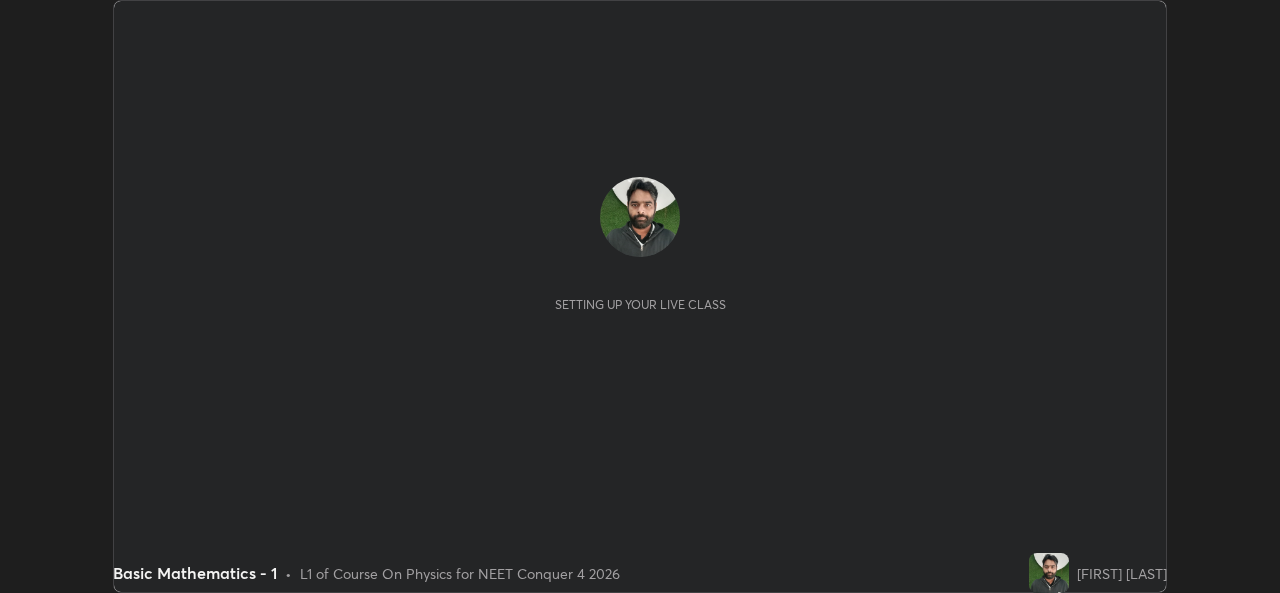 scroll, scrollTop: 0, scrollLeft: 0, axis: both 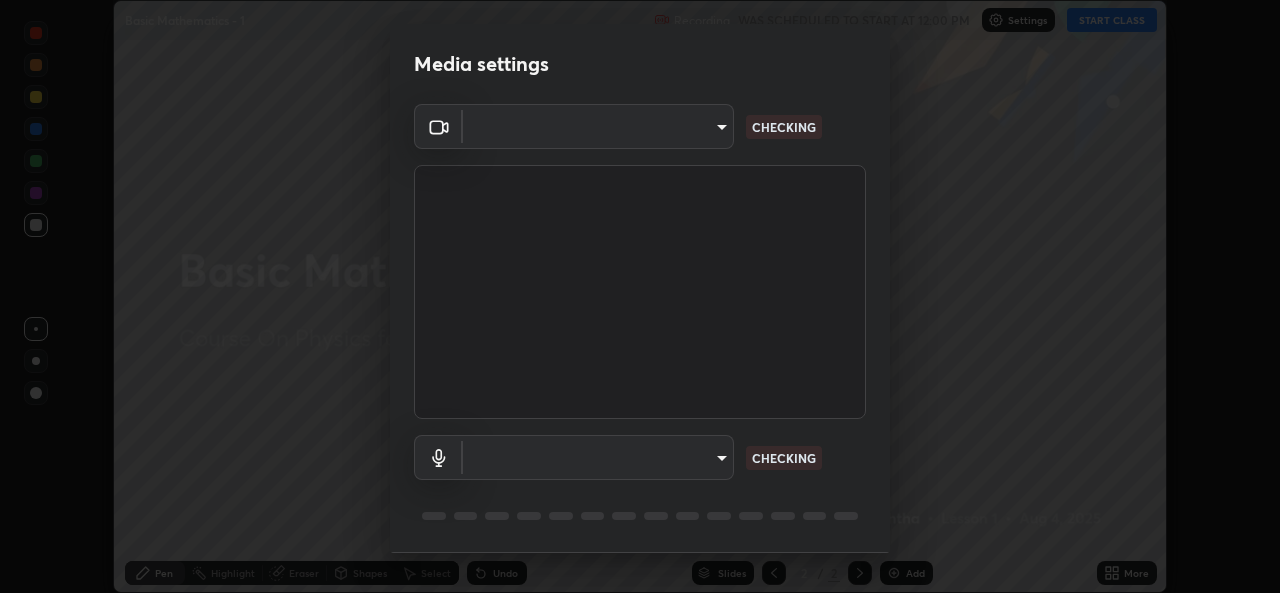 type on "7d811b6bfd6768c5050a3a9dca45426391a2eb9d366564d1b5c3756541264f48" 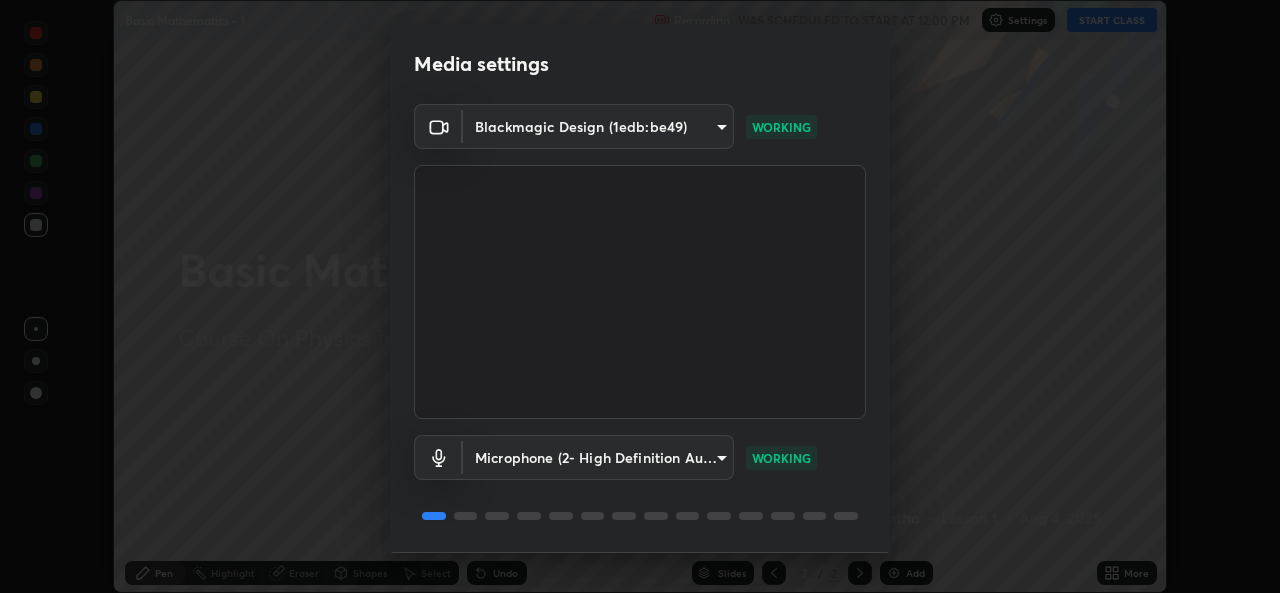 scroll, scrollTop: 63, scrollLeft: 0, axis: vertical 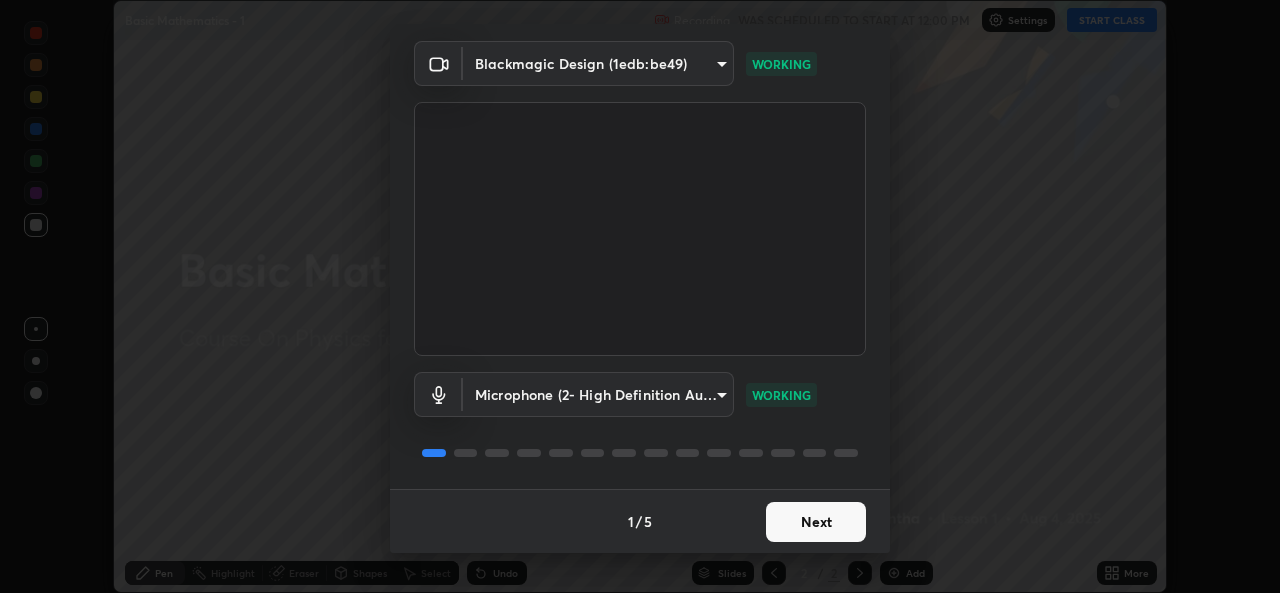 click on "Next" at bounding box center [816, 522] 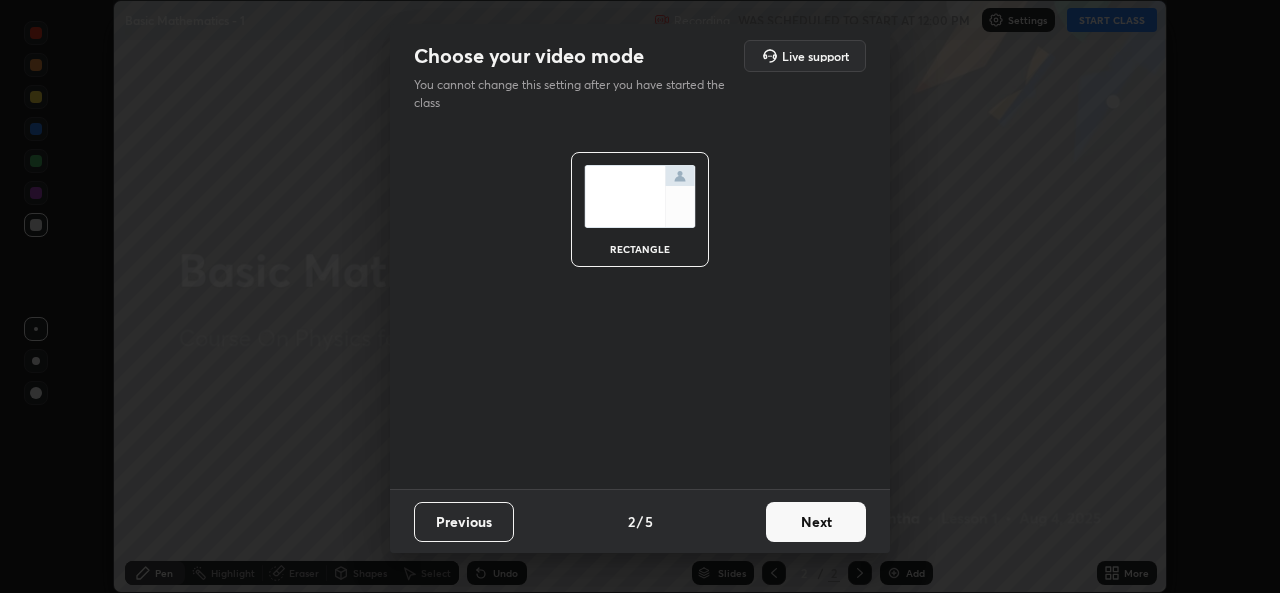 click on "Next" at bounding box center (816, 522) 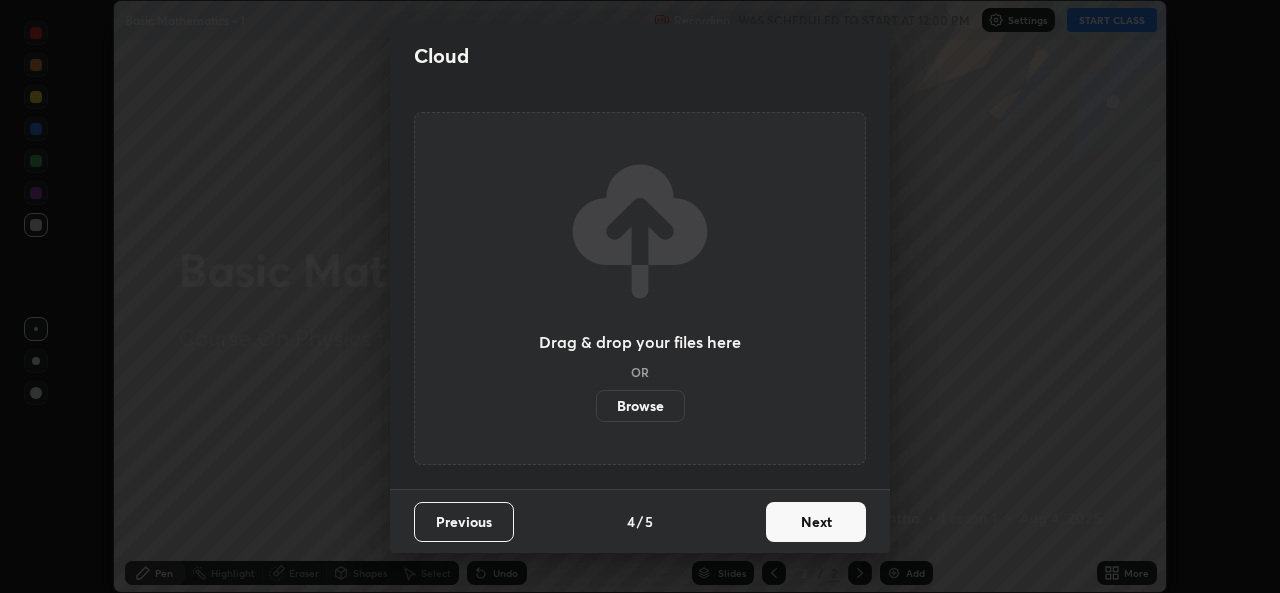 click on "Next" at bounding box center (816, 522) 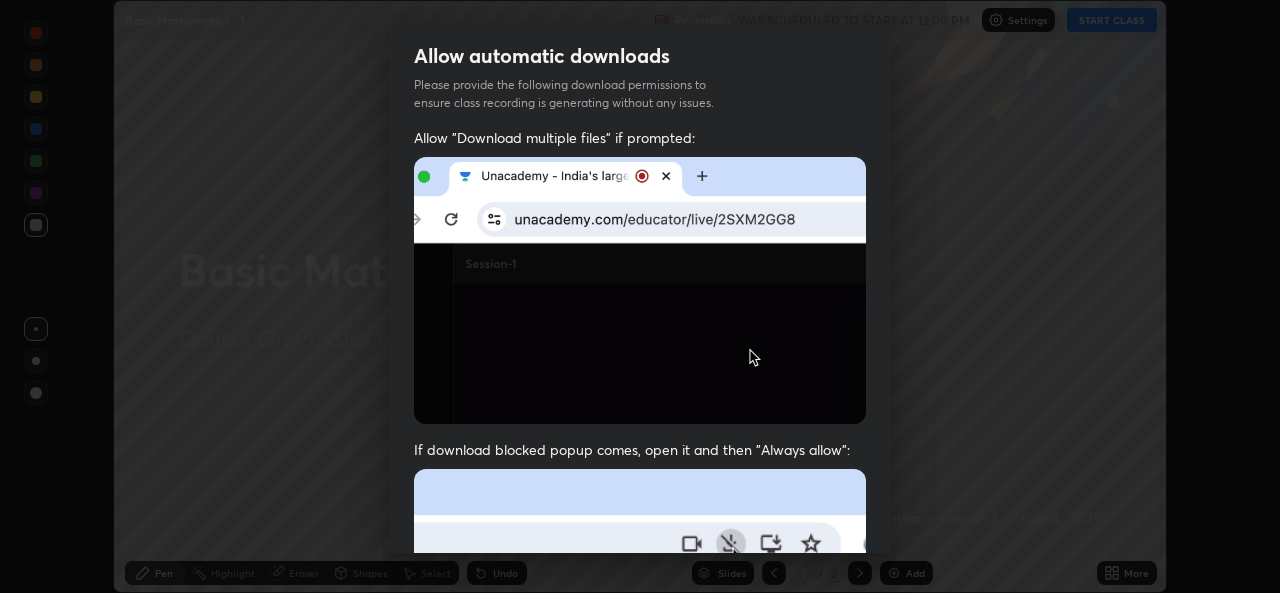 click at bounding box center (640, 687) 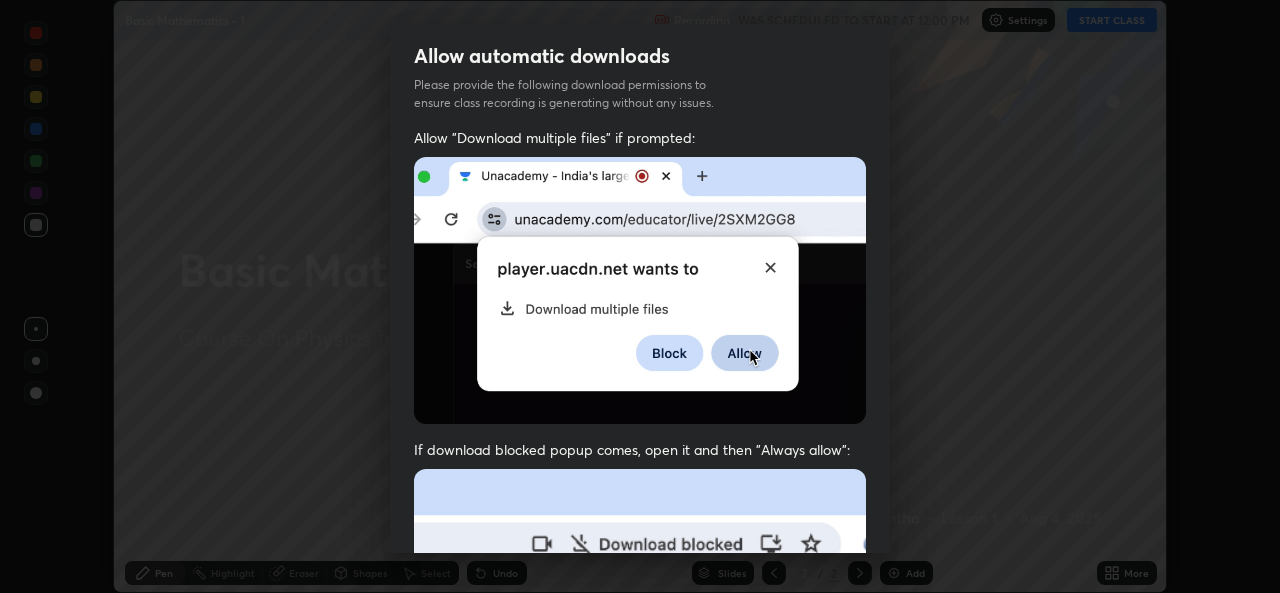 click at bounding box center (640, 687) 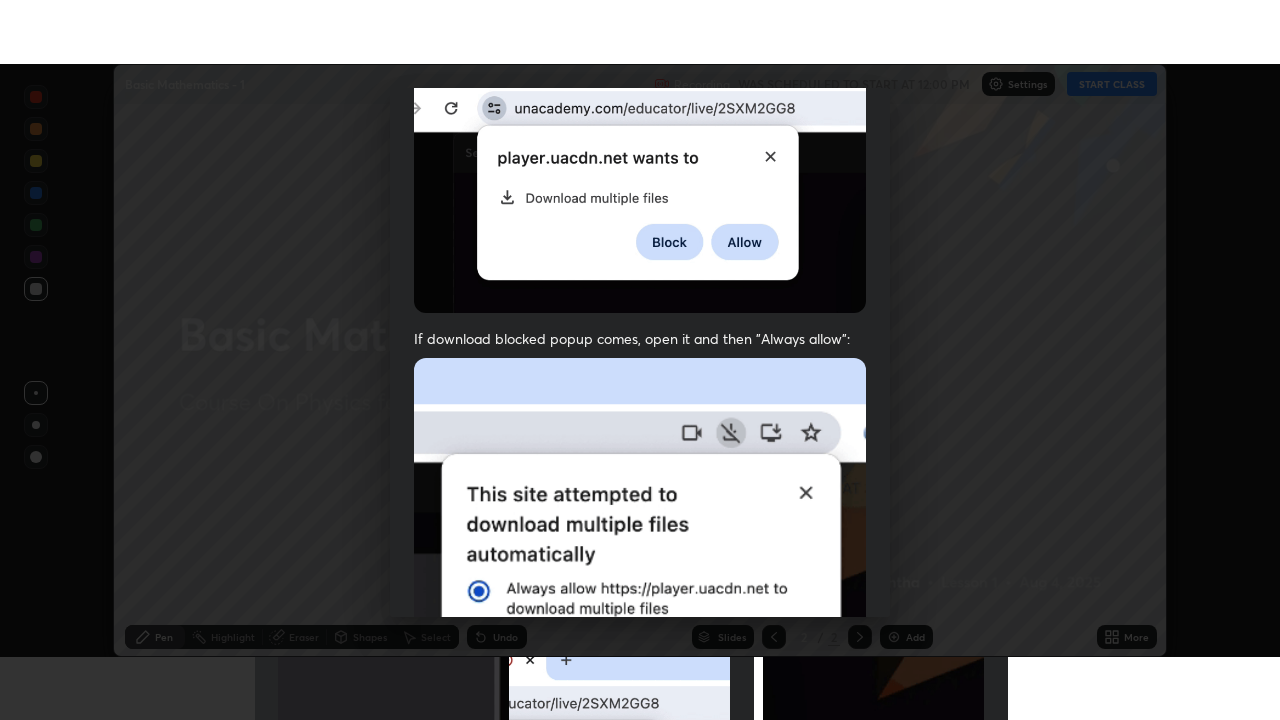 scroll, scrollTop: 471, scrollLeft: 0, axis: vertical 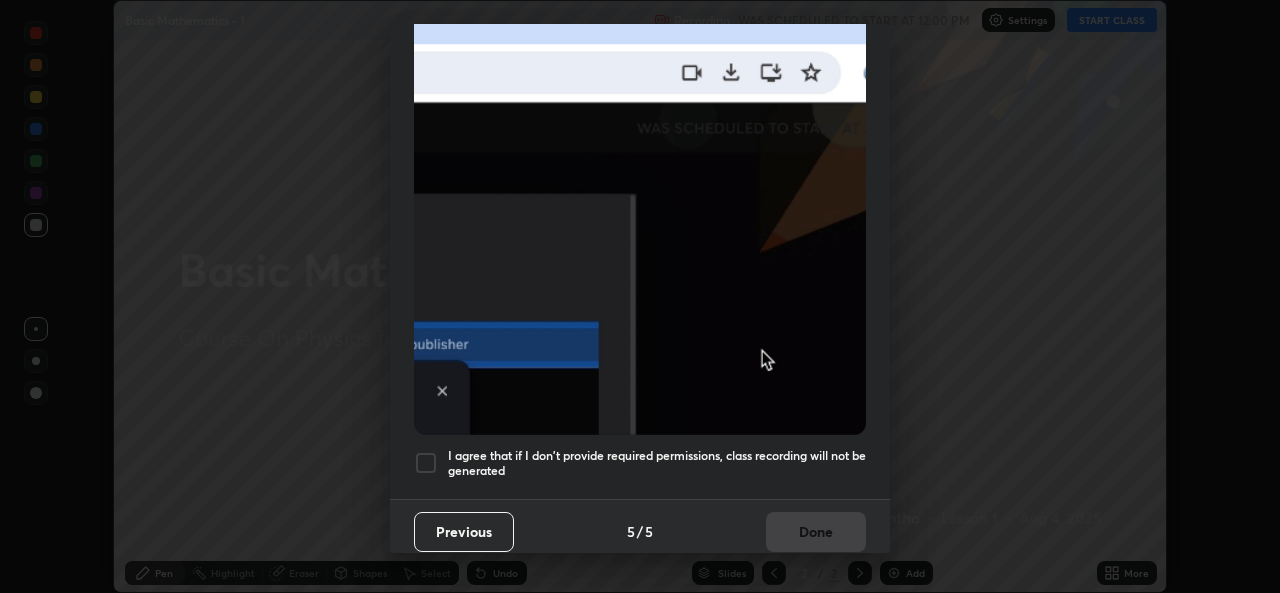 click on "I agree that if I don't provide required permissions, class recording will not be generated" at bounding box center [657, 463] 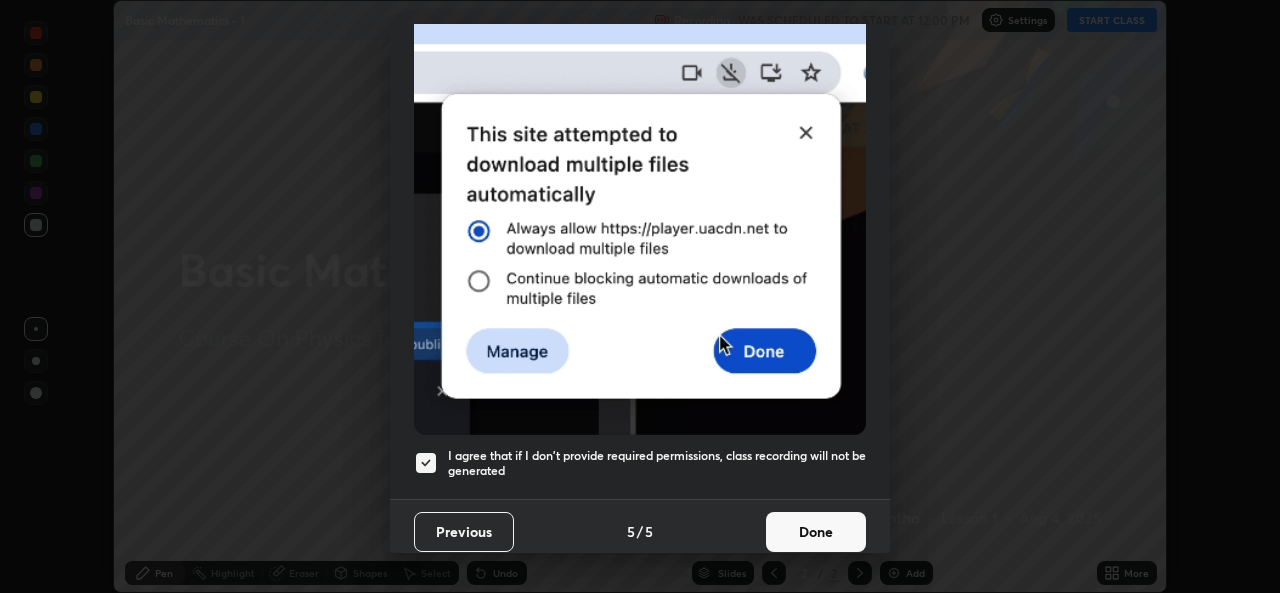 click on "Done" at bounding box center [816, 532] 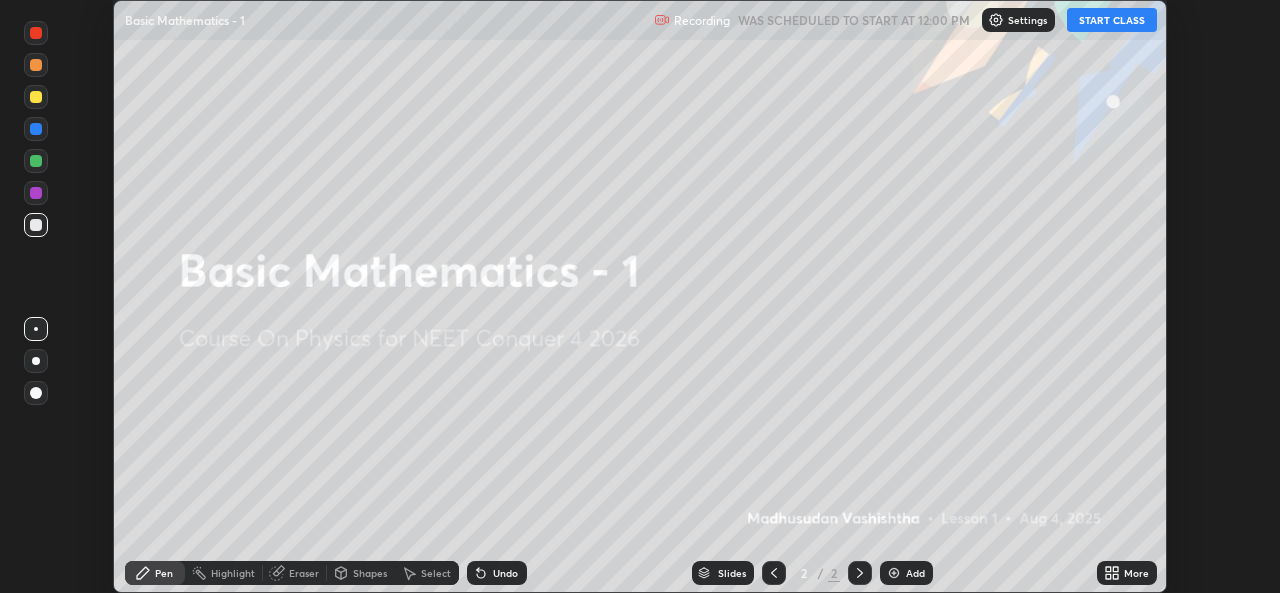 click on "START CLASS" at bounding box center (1112, 20) 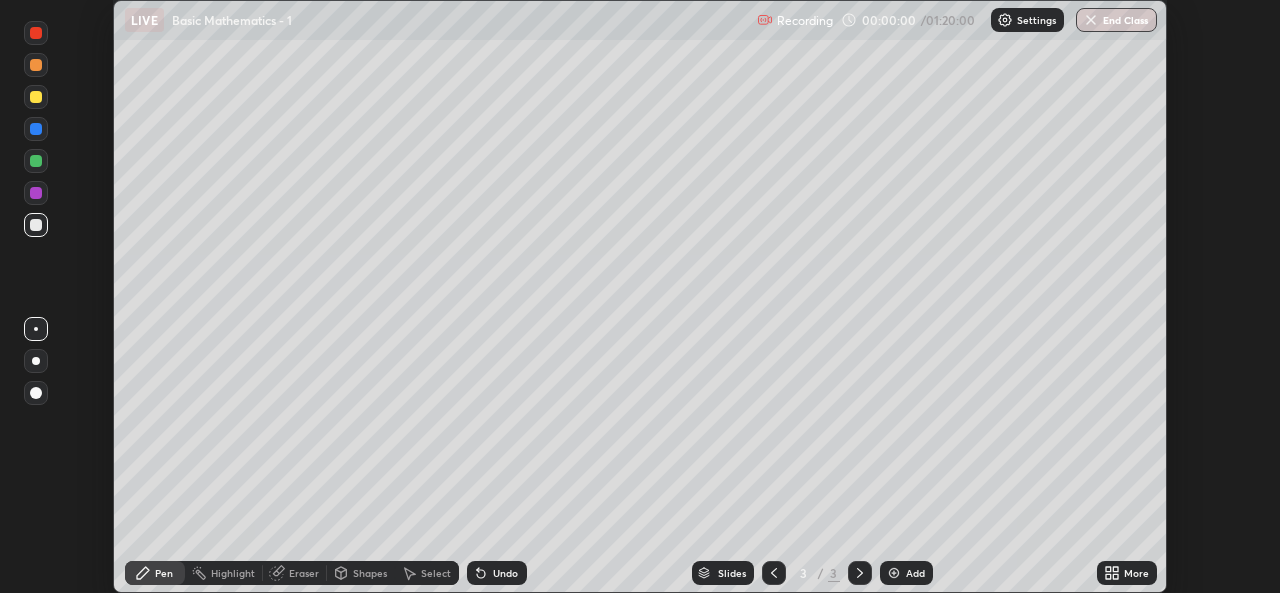 click on "More" at bounding box center (1136, 573) 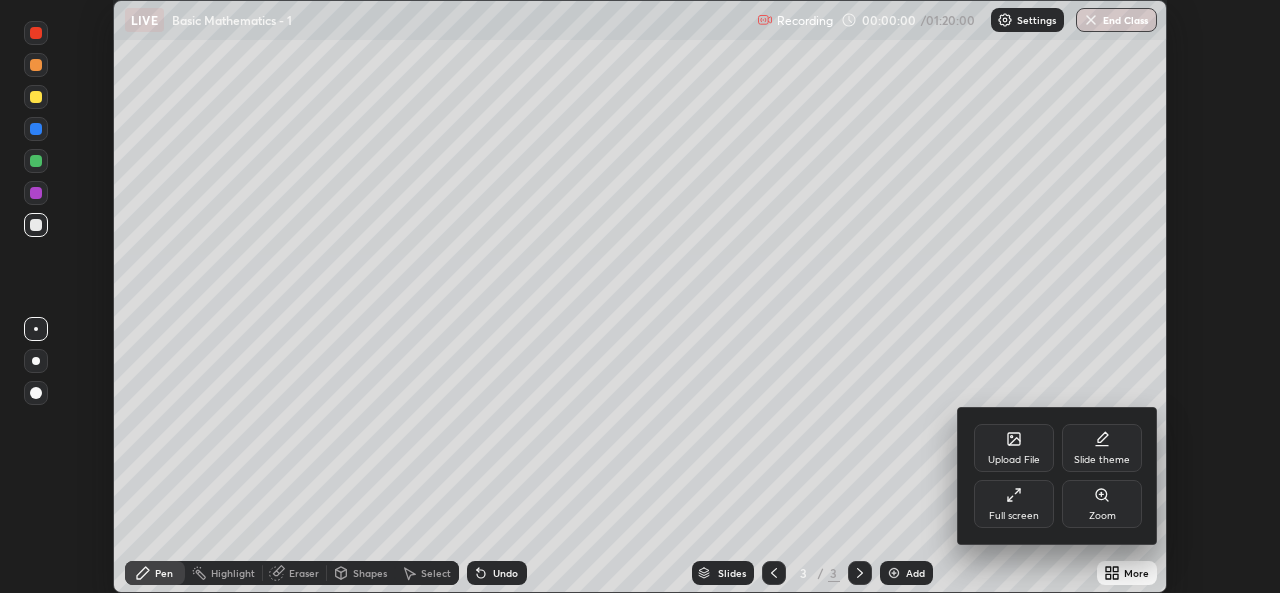 click 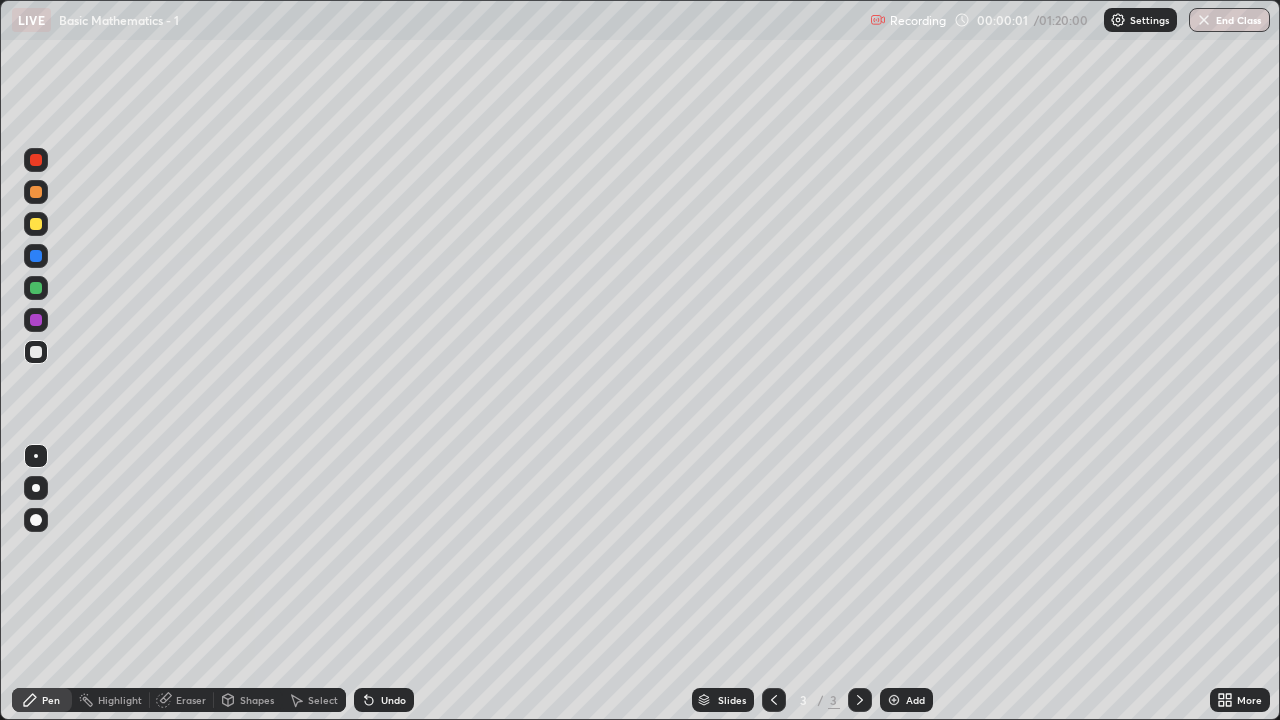 scroll, scrollTop: 99280, scrollLeft: 98720, axis: both 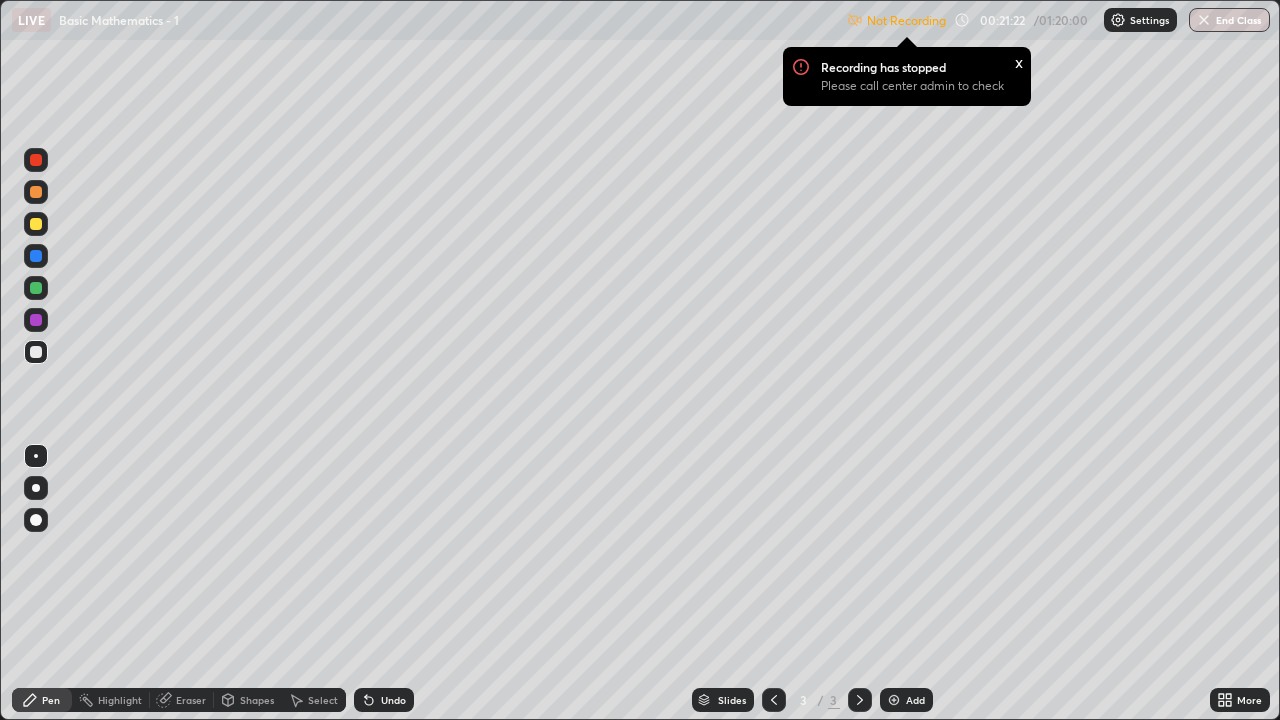 click on "Settings" at bounding box center (1149, 20) 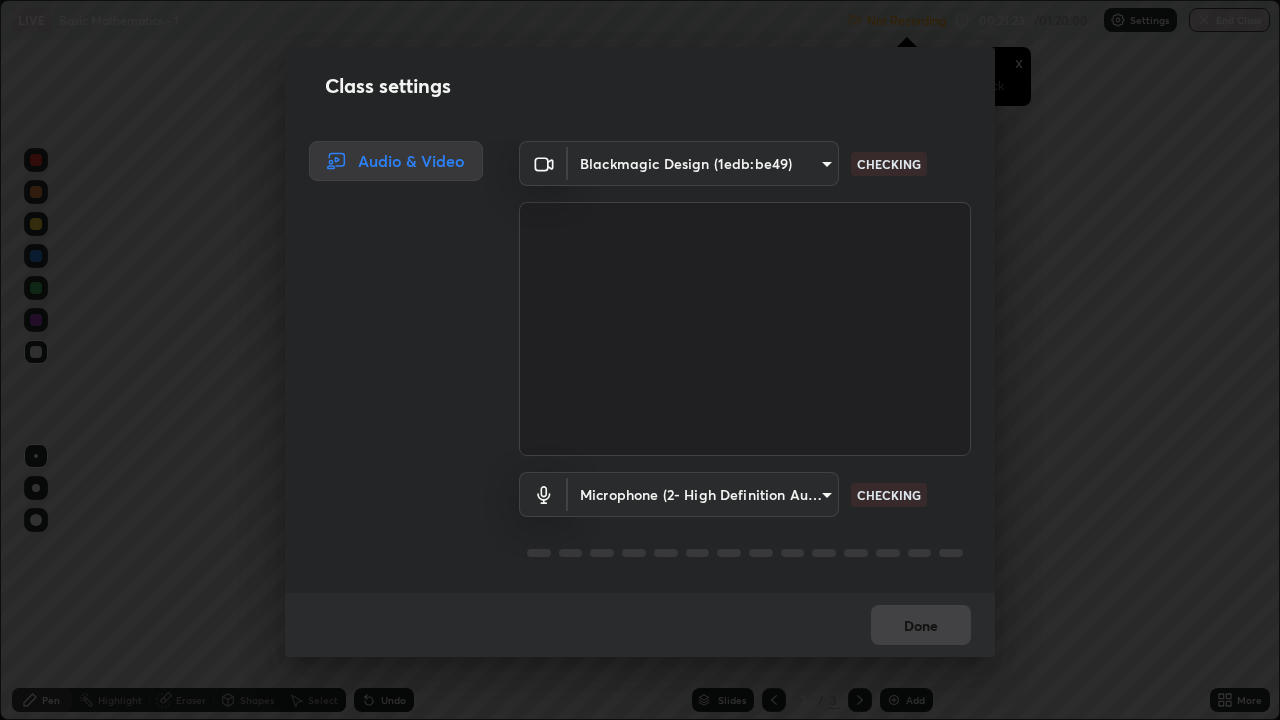 scroll, scrollTop: 2, scrollLeft: 0, axis: vertical 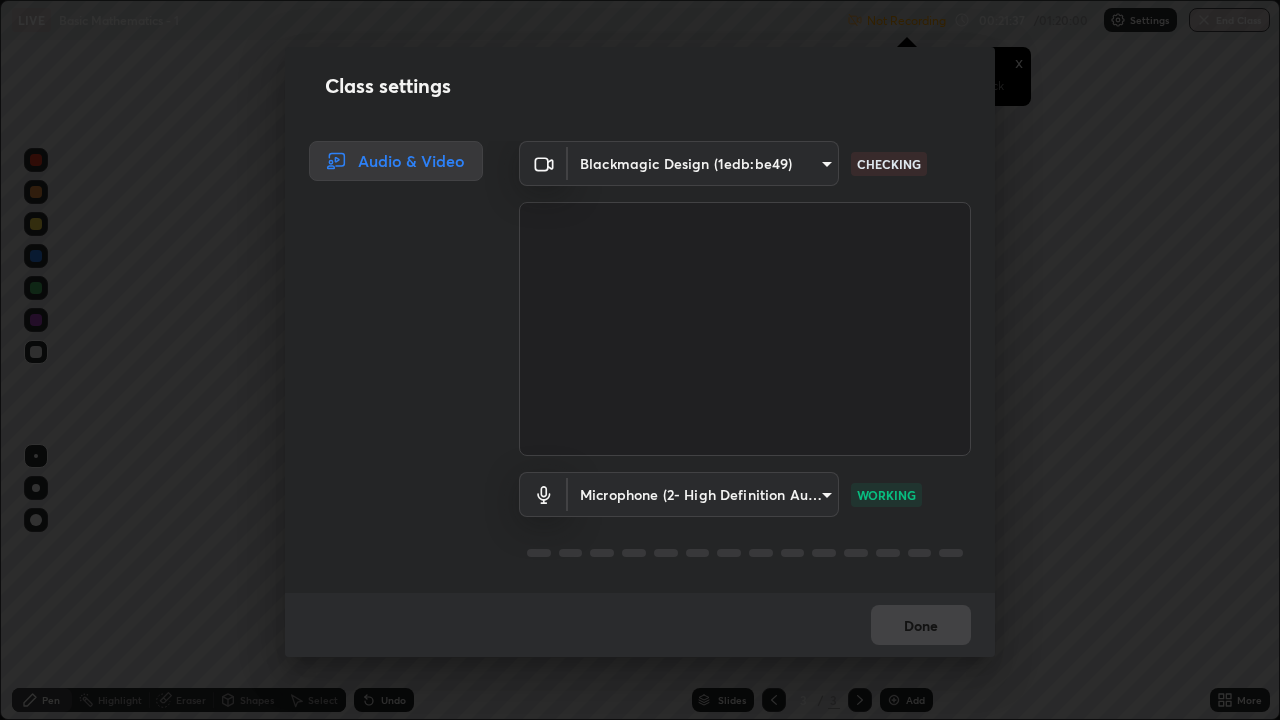 click on "Erase all LIVE Basic Mathematics - 1 Not Recording Recording has stopped Please call center admin to check x [TIME] / [TIME] Settings End Class Setting up your live class Basic Mathematics - 1 • L1 of Course On Physics for NEET Conquer 4 2026 [FIRST] [LAST] Pen Highlight Eraser Shapes Select Undo Slides 3 / 3 Add More No doubts shared Encourage your learners to ask a doubt for better clarity Report an issue Reason for reporting Buffering Chat not working Audio - Video sync issue Educator video quality low ​ Attach an image Report Class settings Audio & Video Blackmagic Design ([HASH]) [HASH] CHECKING Microphone (2- High Definition Audio Device) [HASH] WORKING Done" at bounding box center (640, 360) 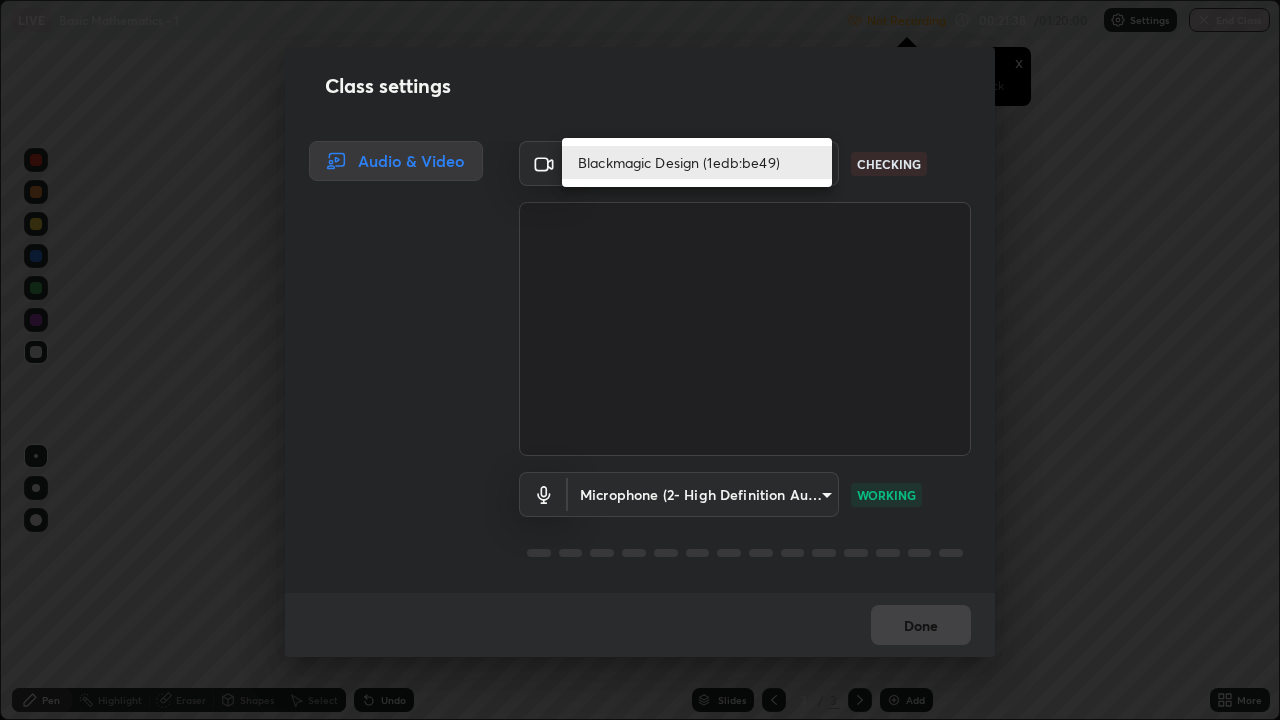 scroll, scrollTop: 1, scrollLeft: 0, axis: vertical 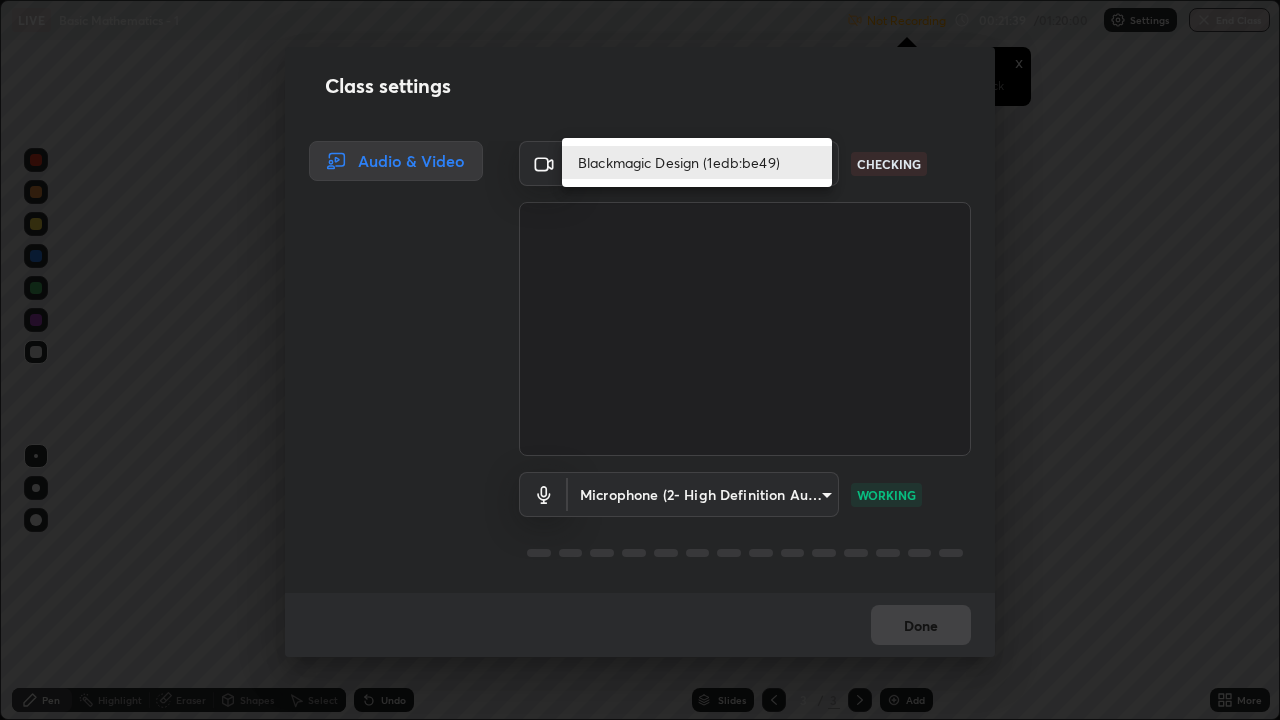 click on "Blackmagic Design (1edb:be49)" at bounding box center (697, 162) 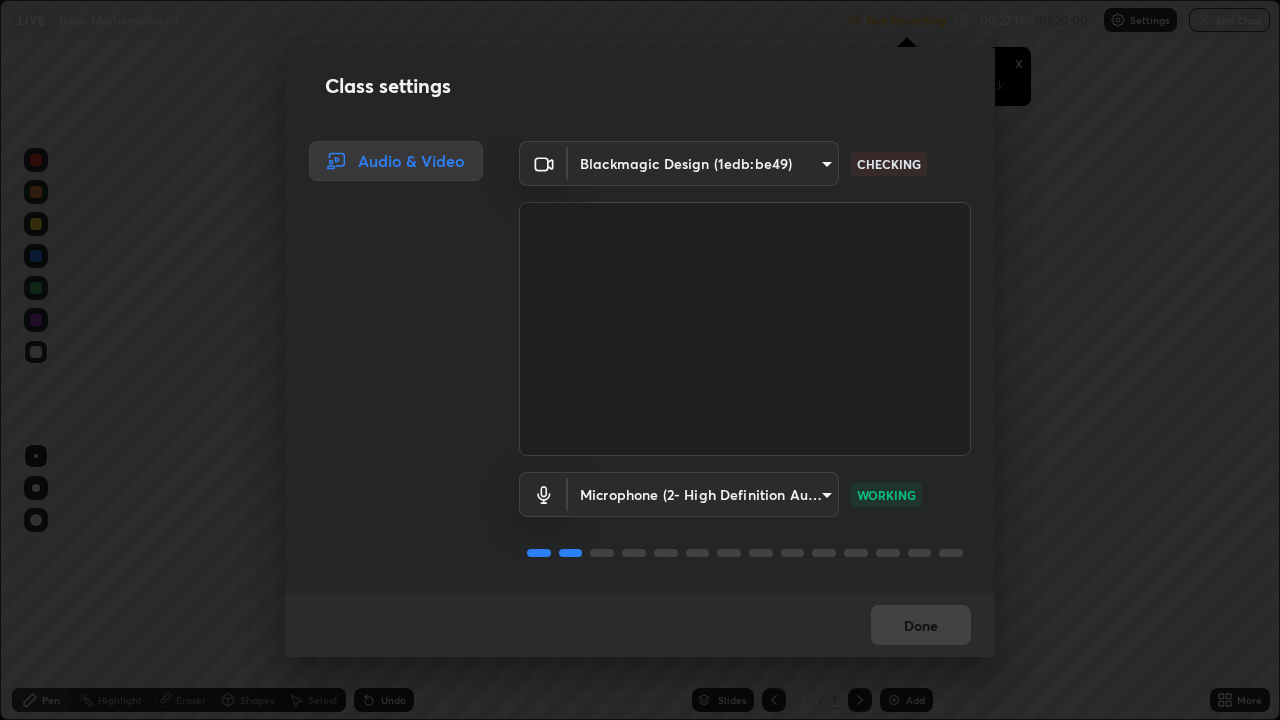 click on "Class settings Audio & Video Blackmagic Design ([HASH]) [HASH] CHECKING Microphone (2- High Definition Audio Device) [HASH] WORKING Done" at bounding box center (640, 360) 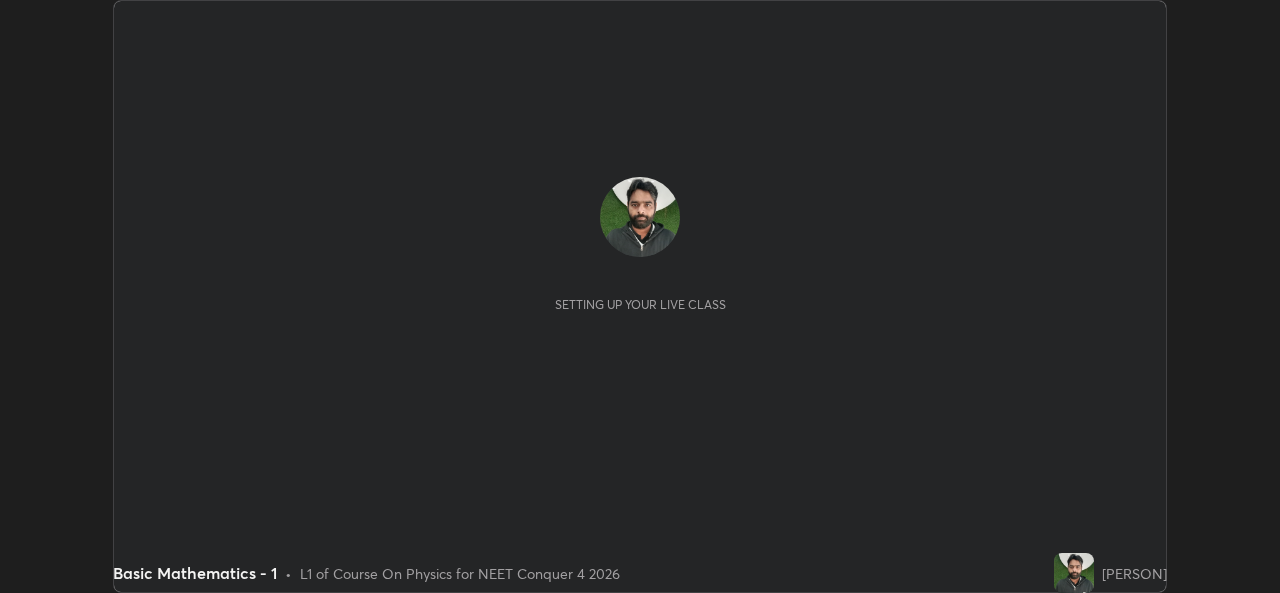 scroll, scrollTop: 0, scrollLeft: 0, axis: both 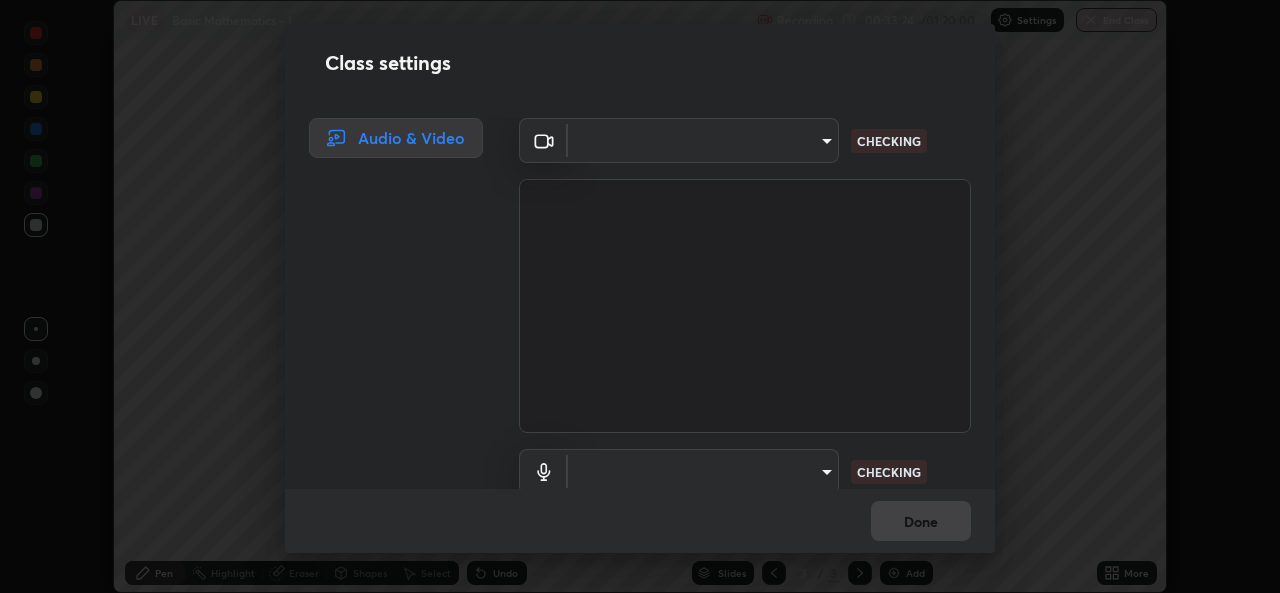 type on "7d811b6bfd6768c5050a3a9dca45426391a2eb9d366564d1b5c3756541264f48" 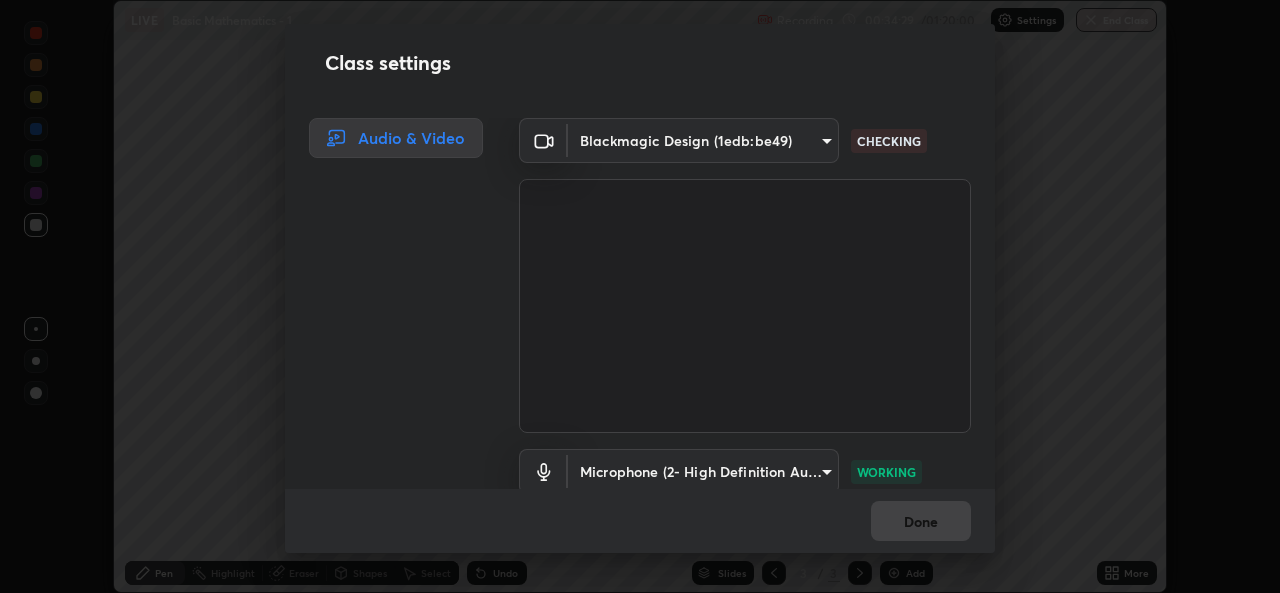 click on "Audio & Video" at bounding box center [396, 138] 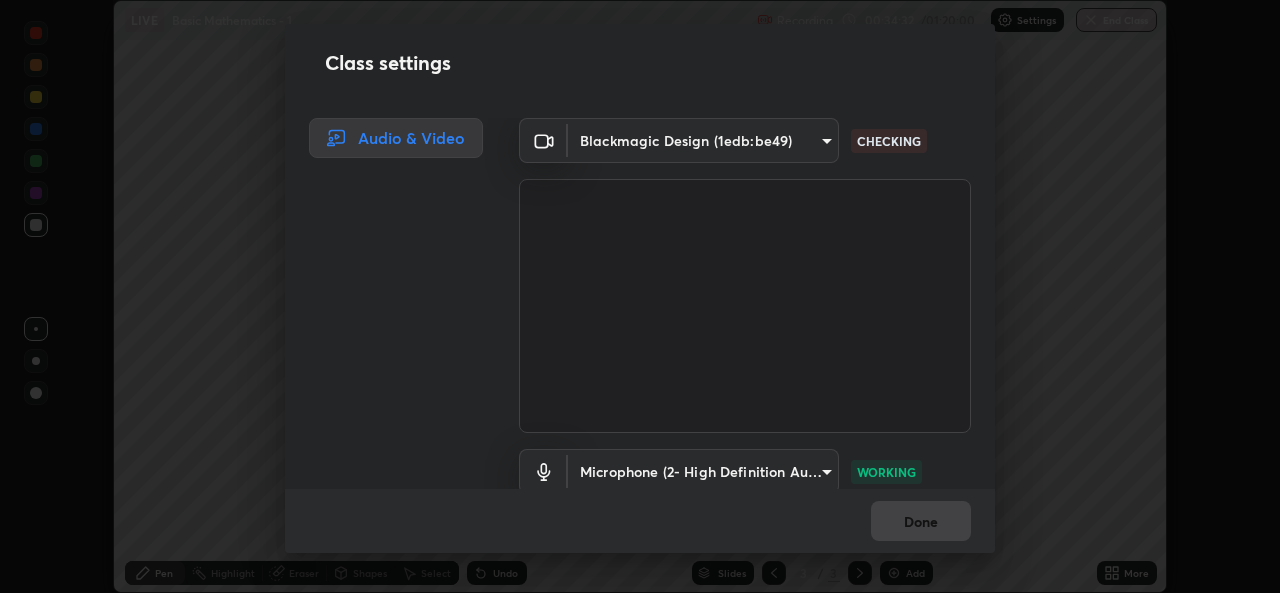 click on "Erase all LIVE Basic Mathematics - 1 Recording 00:34:32 /  01:20:00 Settings End Class Setting up your live class Basic Mathematics - 1 • L1 of Course On Physics for NEET Conquer 4 2026 Madhusudan Vashishtha Pen Highlight Eraser Shapes Select Undo Slides 3 / 3 Add More No doubts shared Encourage your learners to ask a doubt for better clarity Report an issue Reason for reporting Buffering Chat not working Audio - Video sync issue Educator video quality low ​ Attach an image Report Class settings Audio & Video Blackmagic Design (1edb:be49) 7d811b6bfd6768c5050a3a9dca45426391a2eb9d366564d1b5c3756541264f48 CHECKING Microphone (2- High Definition Audio Device) b18db7dfc4cbc2800bb607d633ac50d7f5bb3f605a5d674c6195bbdf79e8162a WORKING Done" at bounding box center [640, 296] 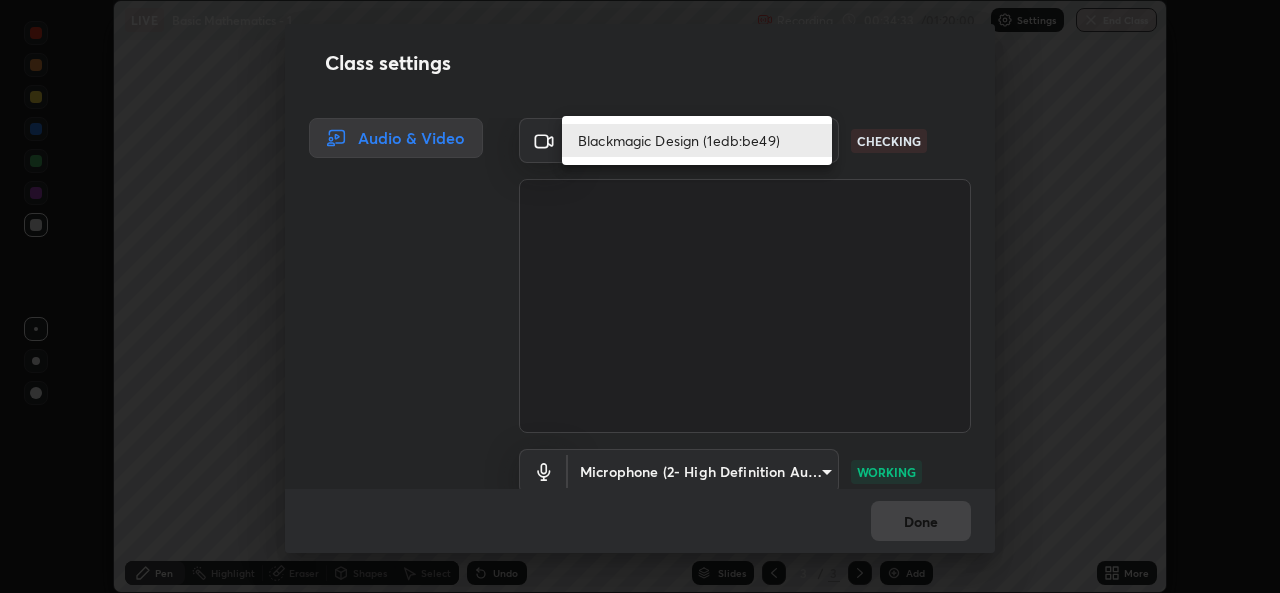 click on "Blackmagic Design (1edb:be49)" at bounding box center (697, 140) 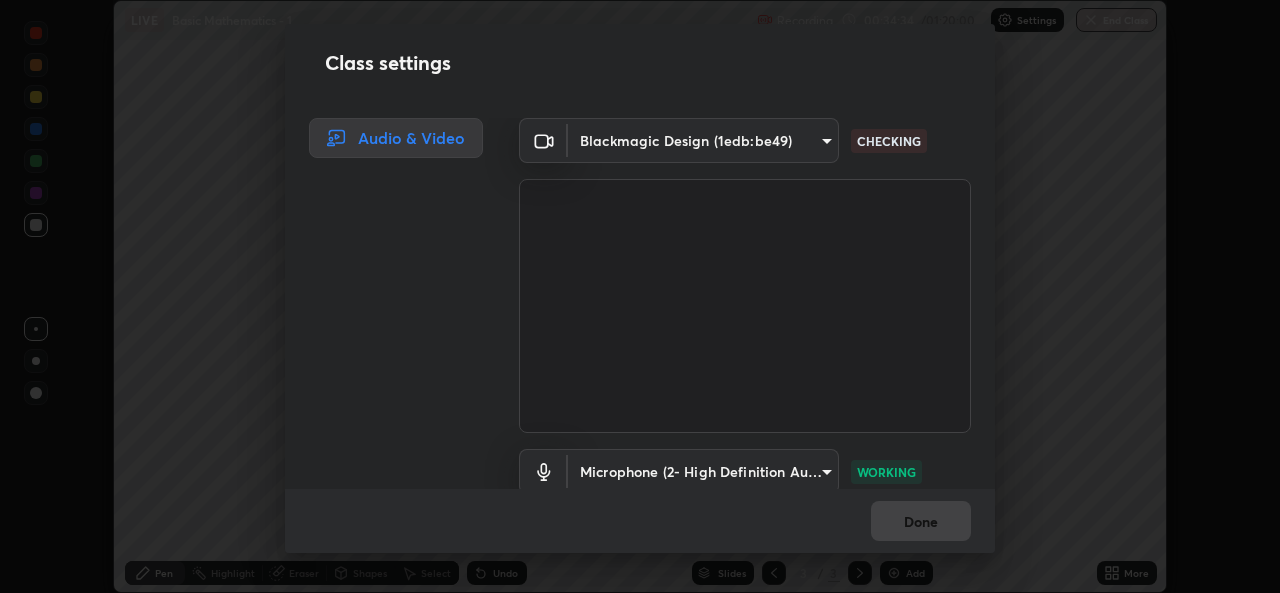 click on "CHECKING" at bounding box center (889, 141) 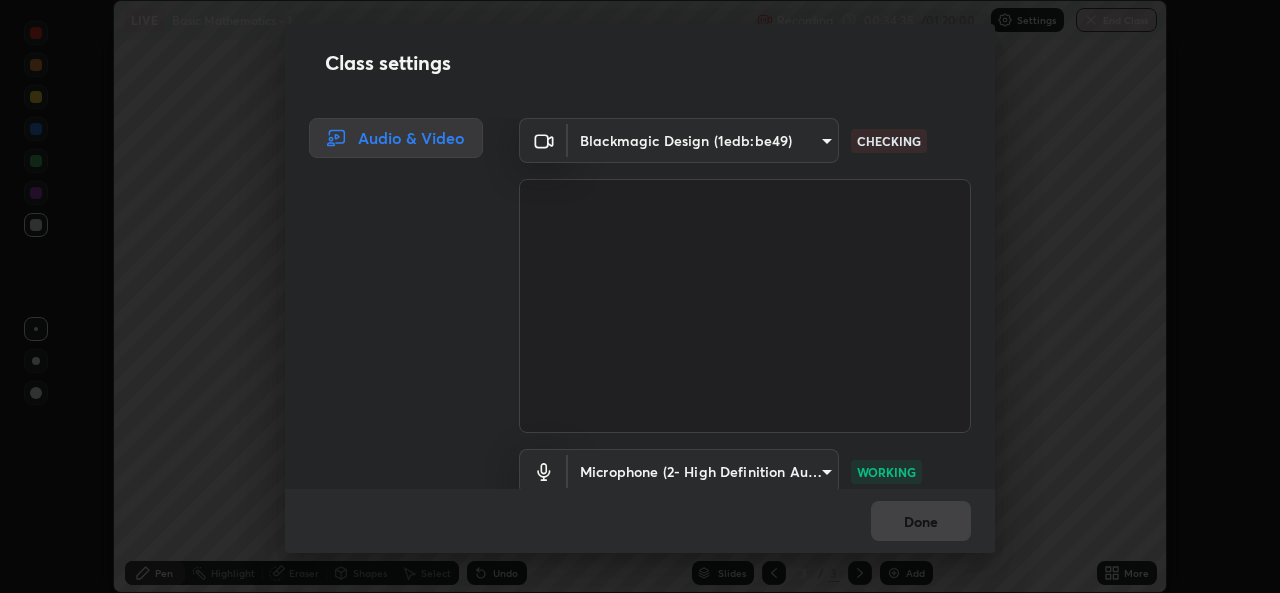 click on "Done" at bounding box center (640, 521) 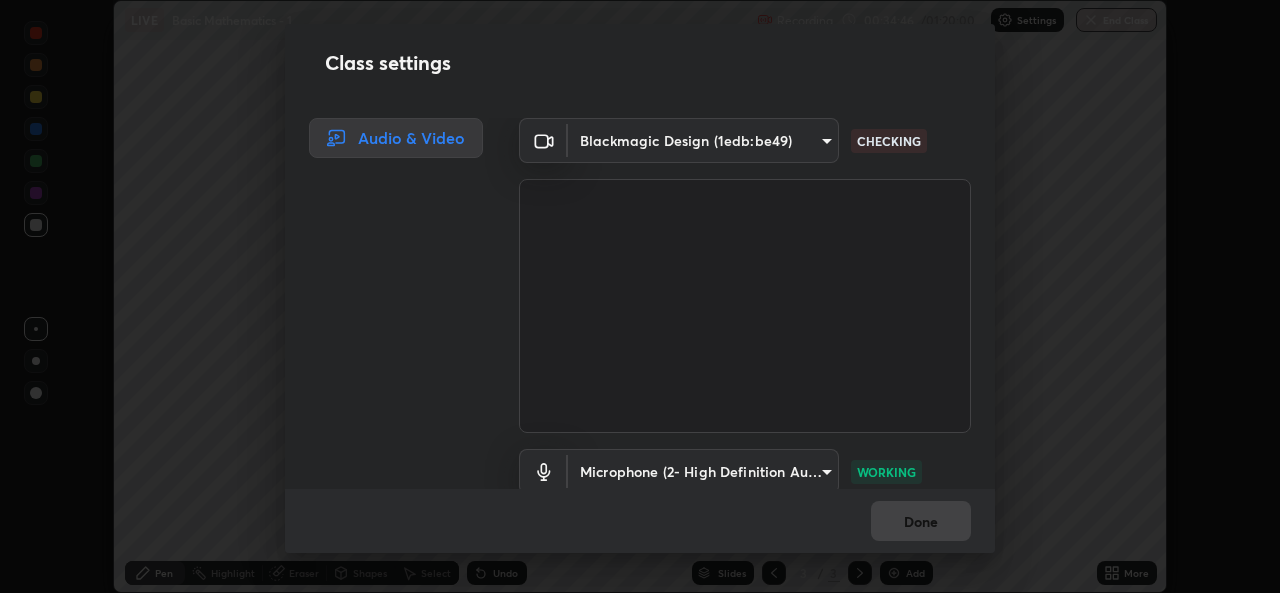 click on "Class settings Audio & Video Blackmagic Design (1edb:be49) 7d811b6bfd6768c5050a3a9dca45426391a2eb9d366564d1b5c3756541264f48 CHECKING Microphone (2- High Definition Audio Device) b18db7dfc4cbc2800bb607d633ac50d7f5bb3f605a5d674c6195bbdf79e8162a WORKING Done" at bounding box center [640, 296] 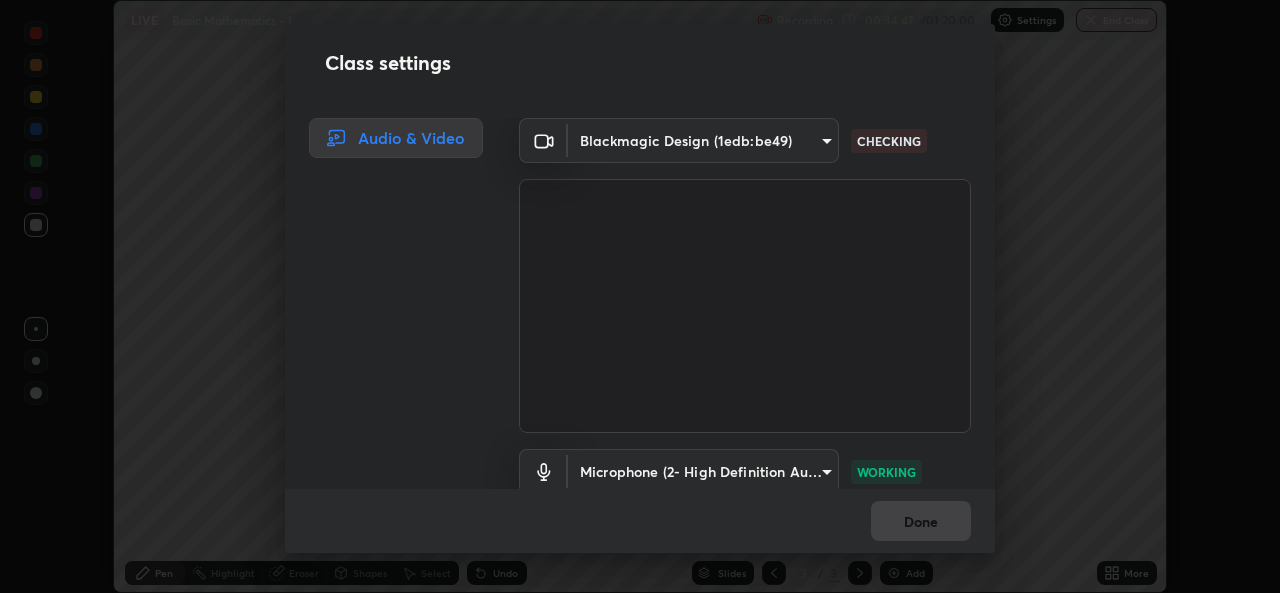 click on "Class settings Audio & Video Blackmagic Design (1edb:be49) 7d811b6bfd6768c5050a3a9dca45426391a2eb9d366564d1b5c3756541264f48 CHECKING Microphone (2- High Definition Audio Device) b18db7dfc4cbc2800bb607d633ac50d7f5bb3f605a5d674c6195bbdf79e8162a WORKING Done" at bounding box center [640, 296] 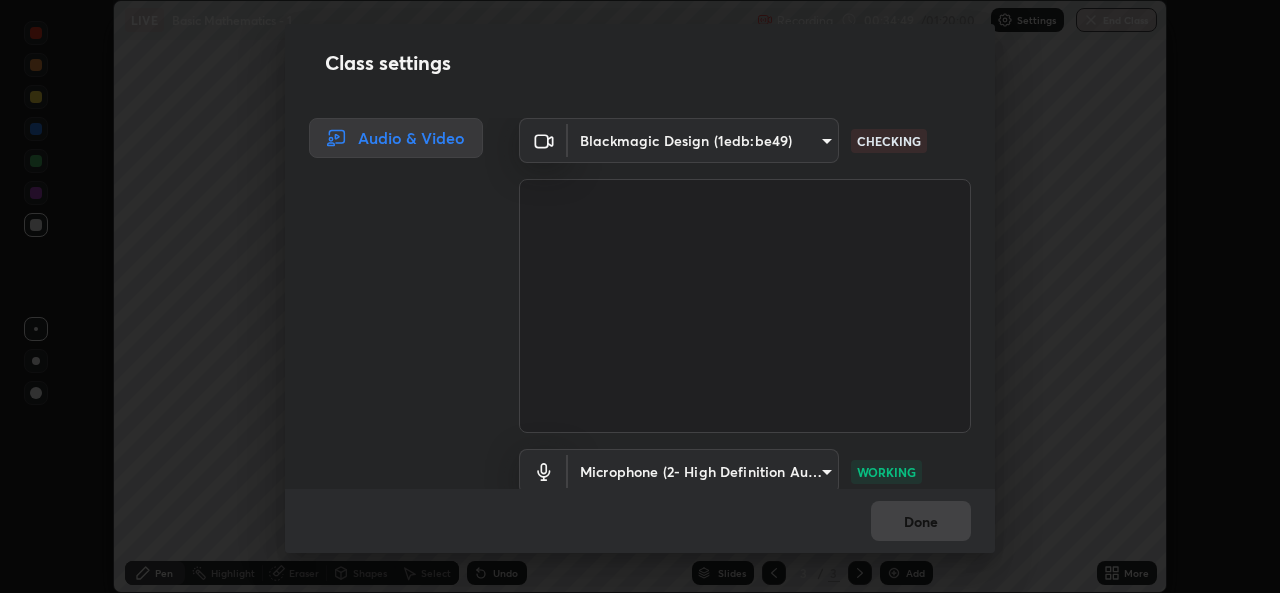 scroll, scrollTop: 83, scrollLeft: 0, axis: vertical 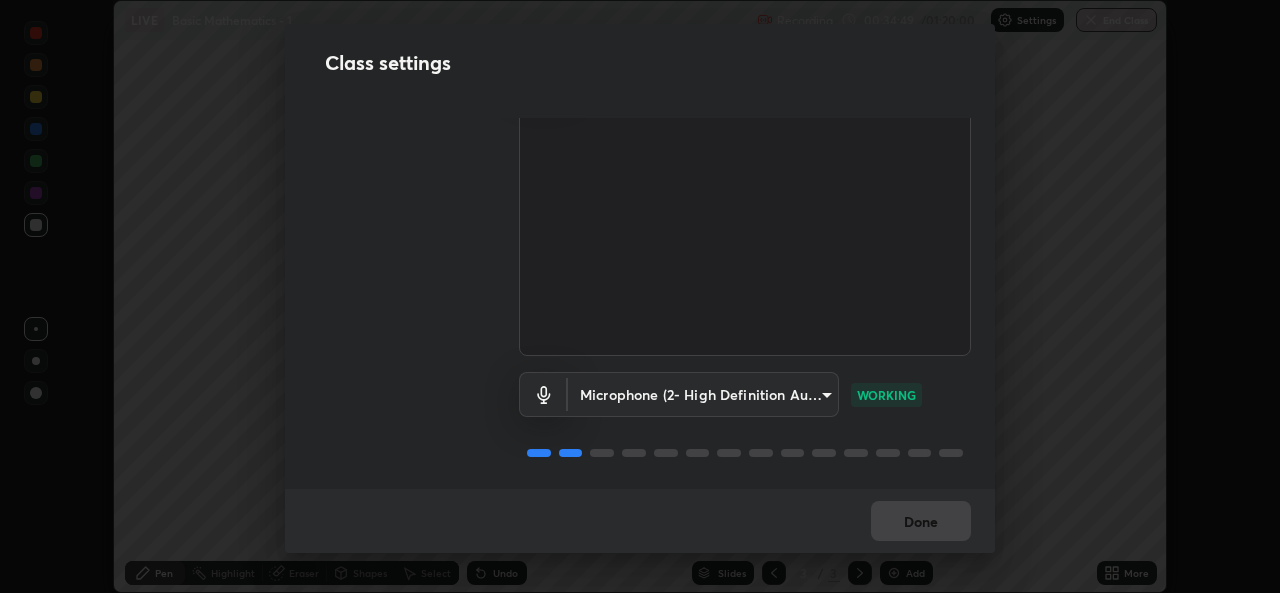 click on "Erase all LIVE Basic Mathematics - 1 Recording 00:34:49 /  01:20:00 Settings End Class Setting up your live class Basic Mathematics - 1 • L1 of Course On Physics for NEET Conquer 4 2026 Madhusudan Vashishtha Pen Highlight Eraser Shapes Select Undo Slides 3 / 3 Add More No doubts shared Encourage your learners to ask a doubt for better clarity Report an issue Reason for reporting Buffering Chat not working Audio - Video sync issue Educator video quality low ​ Attach an image Report Class settings Audio & Video Blackmagic Design (1edb:be49) 7d811b6bfd6768c5050a3a9dca45426391a2eb9d366564d1b5c3756541264f48 CHECKING Microphone (2- High Definition Audio Device) b18db7dfc4cbc2800bb607d633ac50d7f5bb3f605a5d674c6195bbdf79e8162a WORKING Done" at bounding box center [640, 296] 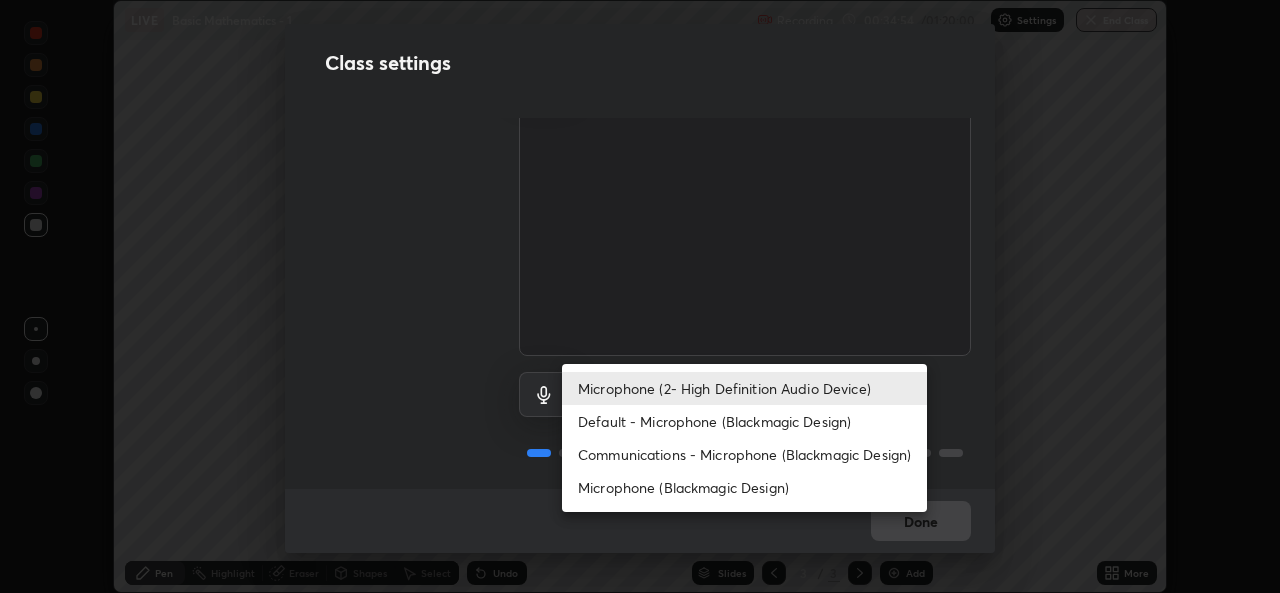 click on "Microphone (2- High Definition Audio Device)" at bounding box center (744, 388) 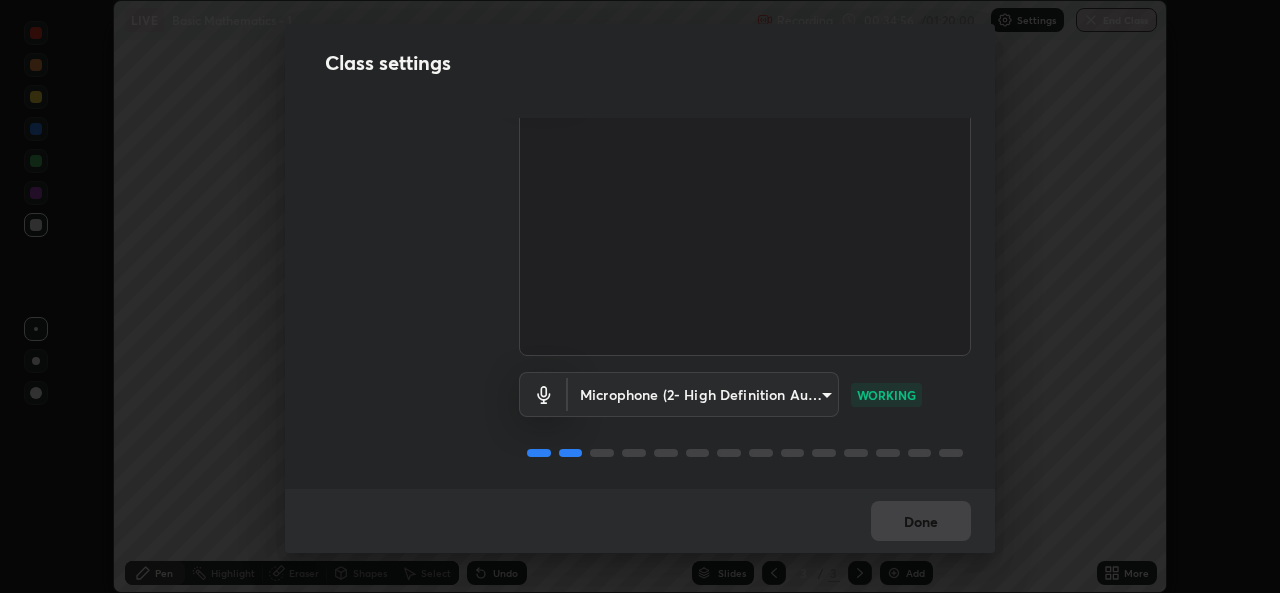 click on "Erase all LIVE Basic Mathematics - 1 Recording 00:34:56 /  01:20:00 Settings End Class Setting up your live class Basic Mathematics - 1 • L1 of Course On Physics for NEET Conquer 4 2026 Madhusudan Vashishtha Pen Highlight Eraser Shapes Select Undo Slides 3 / 3 Add More No doubts shared Encourage your learners to ask a doubt for better clarity Report an issue Reason for reporting Buffering Chat not working Audio - Video sync issue Educator video quality low ​ Attach an image Report Class settings Audio & Video Blackmagic Design (1edb:be49) 7d811b6bfd6768c5050a3a9dca45426391a2eb9d366564d1b5c3756541264f48 CHECKING Microphone (2- High Definition Audio Device) b18db7dfc4cbc2800bb607d633ac50d7f5bb3f605a5d674c6195bbdf79e8162a WORKING Done" at bounding box center [640, 296] 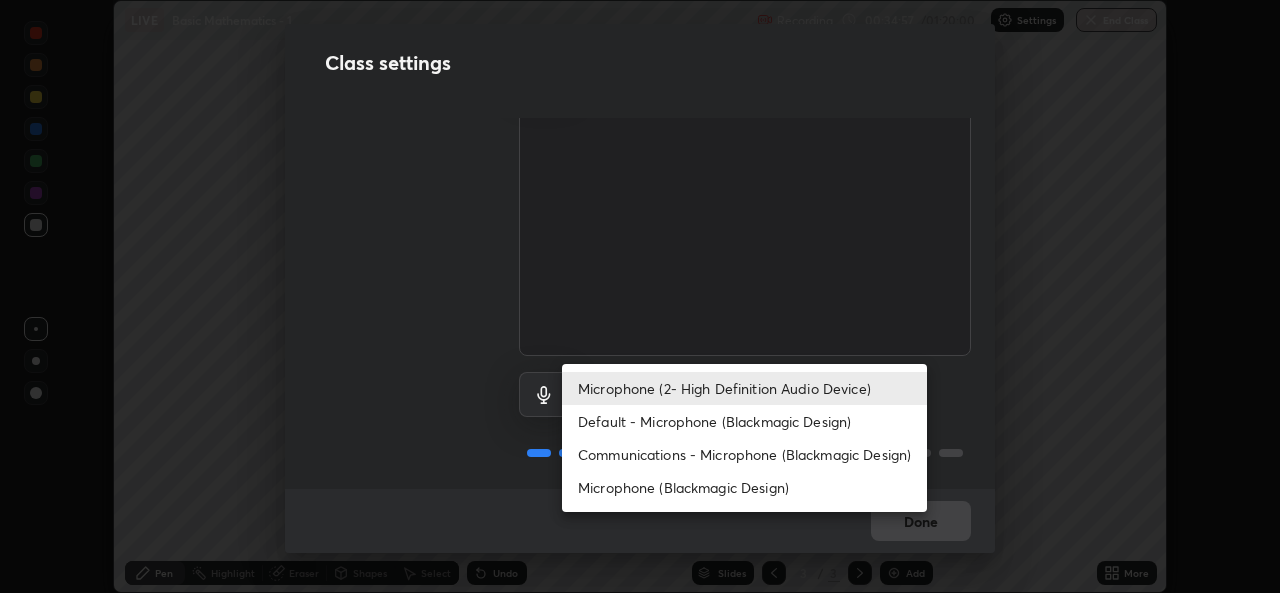 click on "Default - Microphone (Blackmagic Design)" at bounding box center (744, 421) 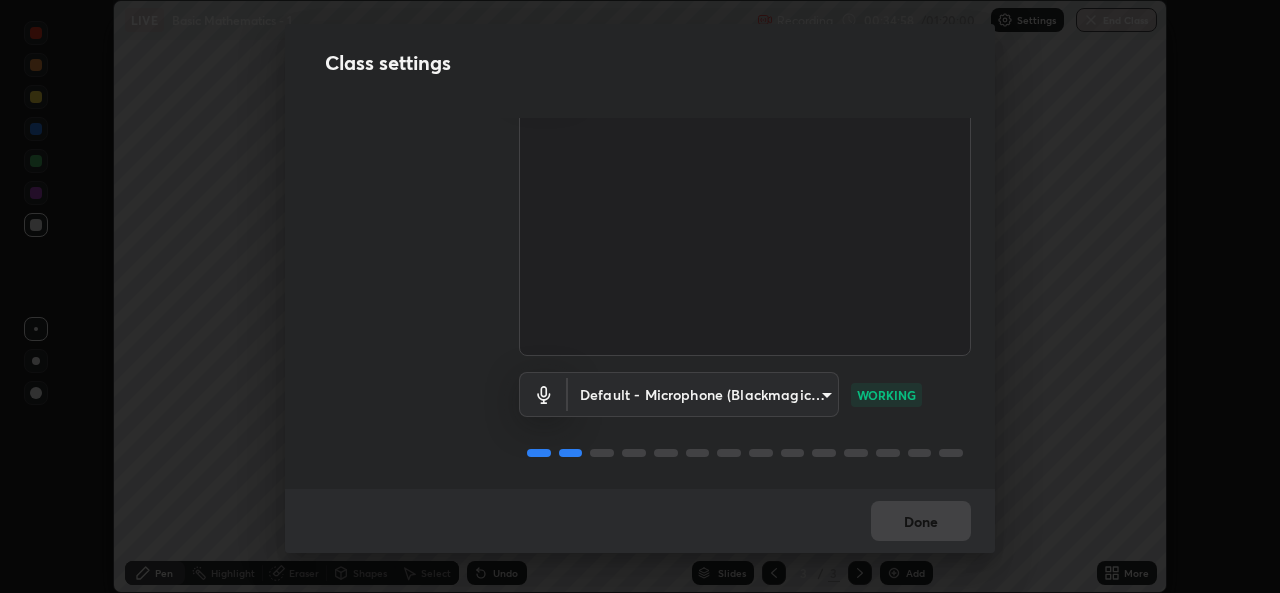 click on "Erase all LIVE Basic Mathematics - 1 Recording 00:34:58 /  01:20:00 Settings End Class Setting up your live class Basic Mathematics - 1 • L1 of Course On Physics for NEET Conquer 4 2026 Madhusudan Vashishtha Pen Highlight Eraser Shapes Select Undo Slides 3 / 3 Add More No doubts shared Encourage your learners to ask a doubt for better clarity Report an issue Reason for reporting Buffering Chat not working Audio - Video sync issue Educator video quality low ​ Attach an image Report Class settings Audio & Video Blackmagic Design (1edb:be49) 7d811b6bfd6768c5050a3a9dca45426391a2eb9d366564d1b5c3756541264f48 CHECKING Default - Microphone (Blackmagic Design) default WORKING Done" at bounding box center [640, 296] 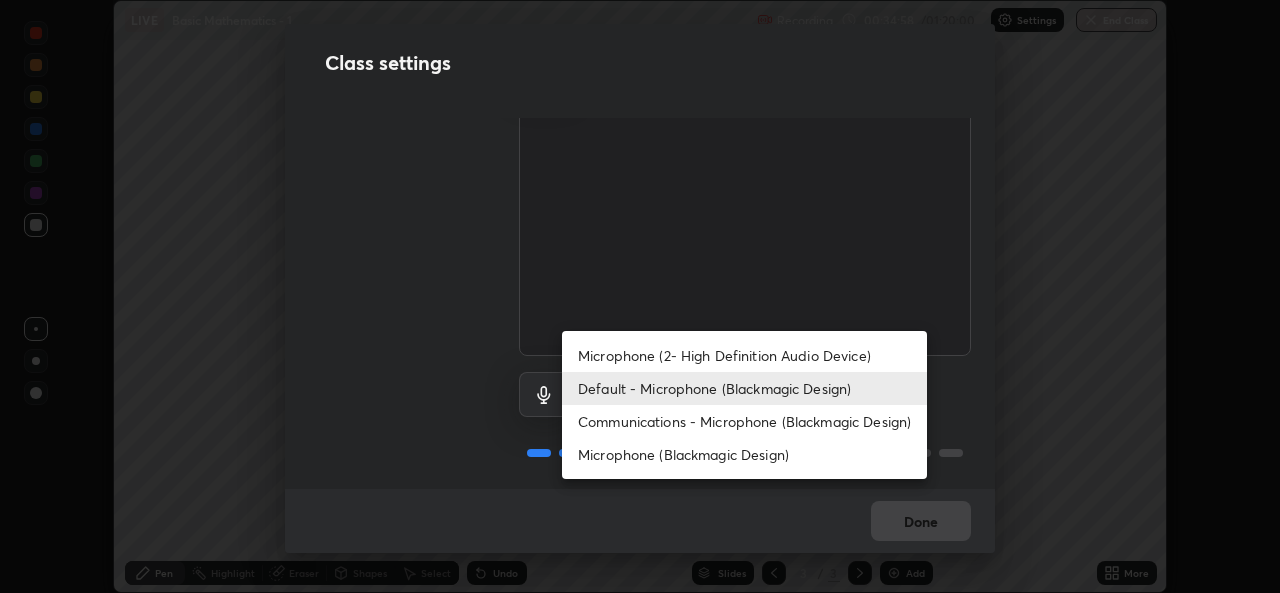 click on "Communications - Microphone (Blackmagic Design)" at bounding box center (744, 421) 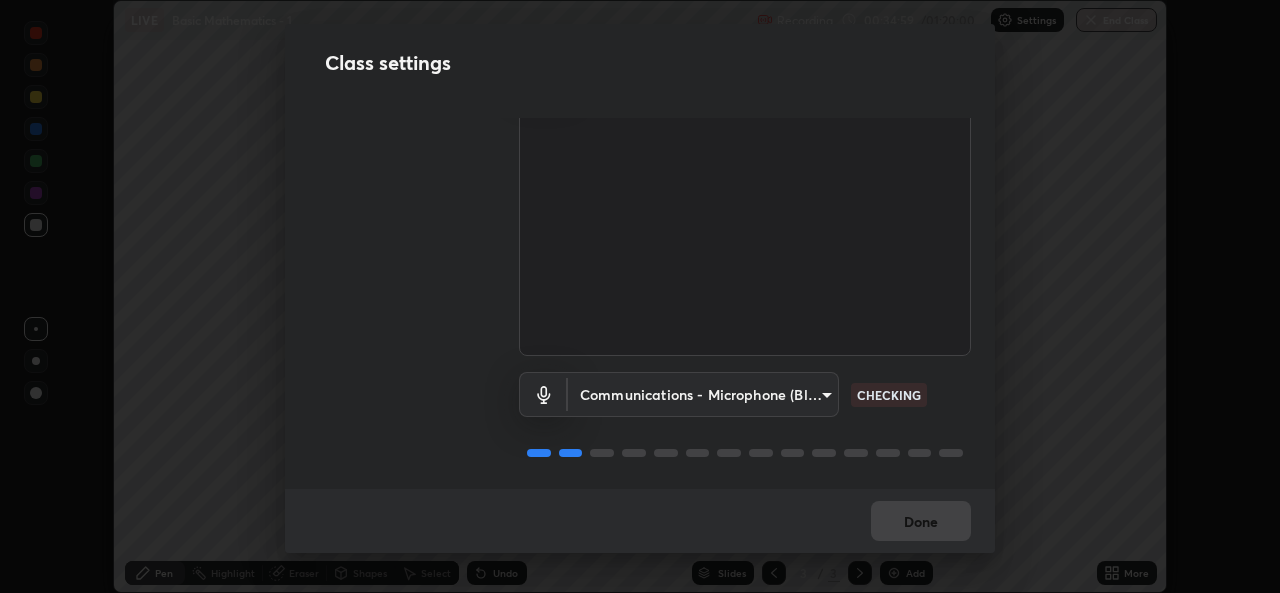 click on "Erase all LIVE Basic Mathematics - 1 Recording 00:34:59 /  01:20:00 Settings End Class Setting up your live class Basic Mathematics - 1 • L1 of Course On Physics for NEET Conquer 4 2026 Madhusudan Vashishtha Pen Highlight Eraser Shapes Select Undo Slides 3 / 3 Add More No doubts shared Encourage your learners to ask a doubt for better clarity Report an issue Reason for reporting Buffering Chat not working Audio - Video sync issue Educator video quality low ​ Attach an image Report Class settings Audio & Video Blackmagic Design (1edb:be49) 7d811b6bfd6768c5050a3a9dca45426391a2eb9d366564d1b5c3756541264f48 CHECKING Communications - Microphone (Blackmagic Design) communications CHECKING Done" at bounding box center [640, 296] 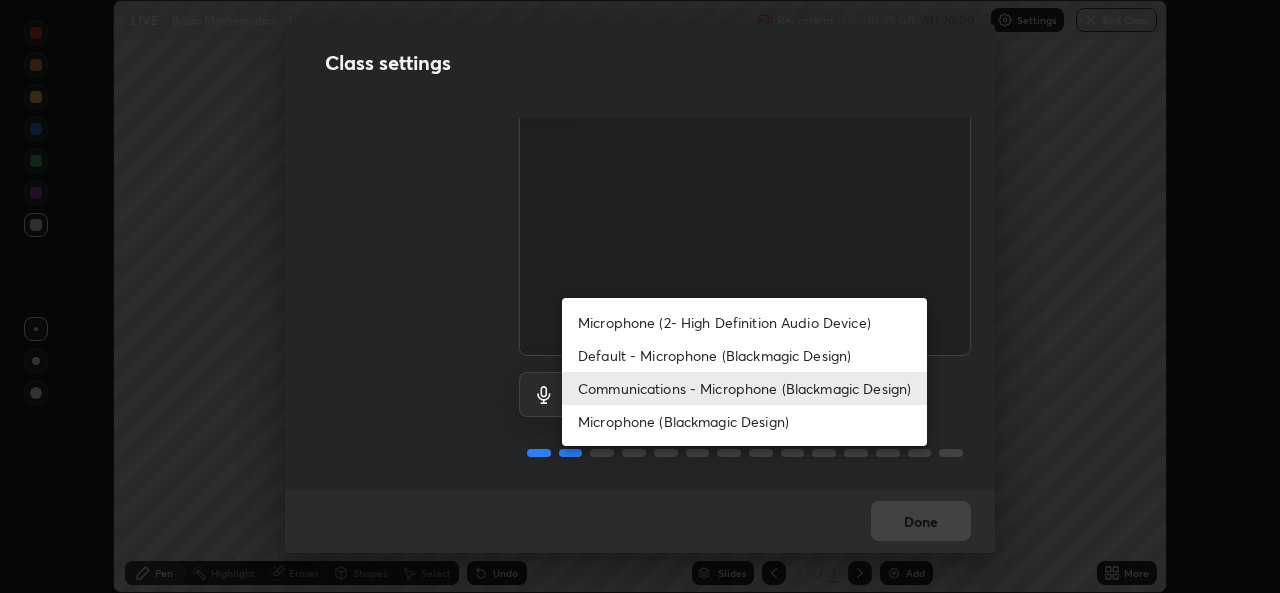 click on "Microphone (Blackmagic Design)" at bounding box center (744, 421) 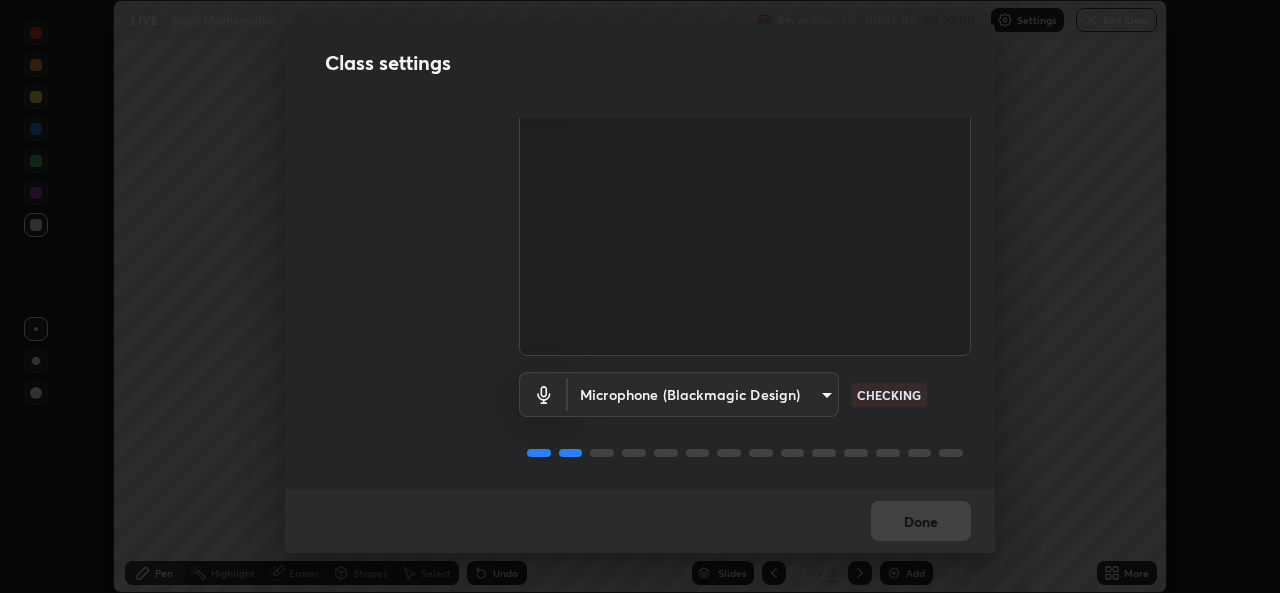 click on "Erase all LIVE Basic Mathematics - 1 Recording 00:35:01 /  01:20:00 Settings End Class Setting up your live class Basic Mathematics - 1 • L1 of Course On Physics for NEET Conquer 4 2026 Madhusudan Vashishtha Pen Highlight Eraser Shapes Select Undo Slides 3 / 3 Add More No doubts shared Encourage your learners to ask a doubt for better clarity Report an issue Reason for reporting Buffering Chat not working Audio - Video sync issue Educator video quality low ​ Attach an image Report Class settings Audio & Video Blackmagic Design (1edb:be49) 7d811b6bfd6768c5050a3a9dca45426391a2eb9d366564d1b5c3756541264f48 CHECKING Microphone (Blackmagic Design) c8cc8f2b367fa61564f4f79e8549d231ddce0b6609d9a2c3a22f68a75072b47b CHECKING Done" at bounding box center (640, 296) 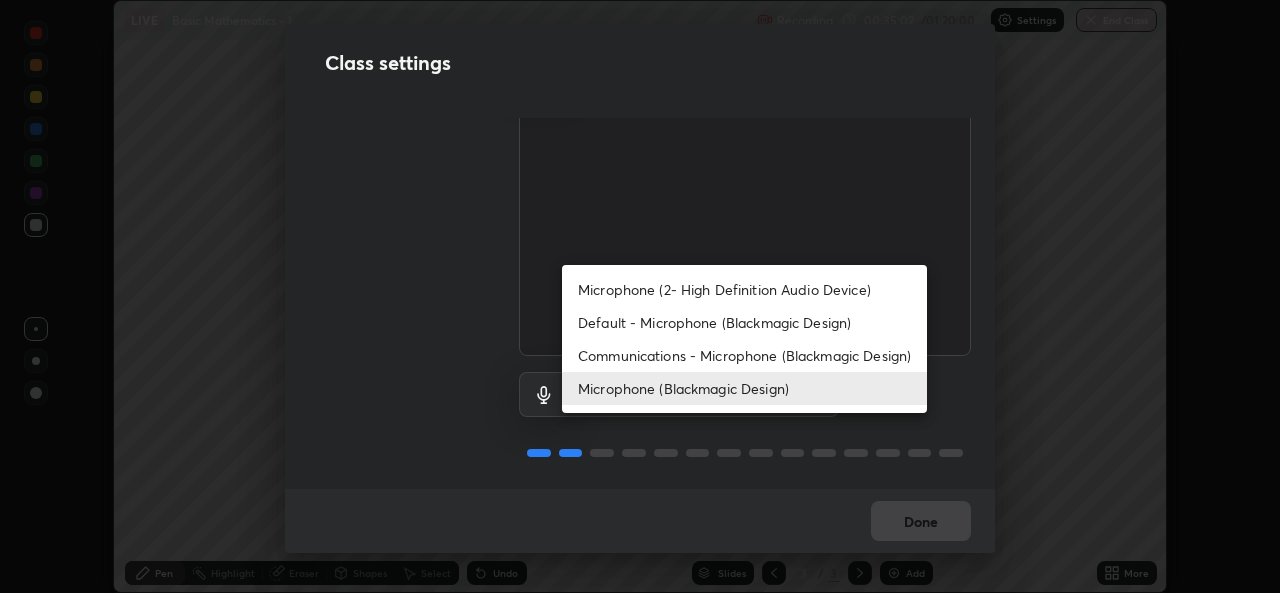 click on "Microphone (2- High Definition Audio Device)" at bounding box center [744, 289] 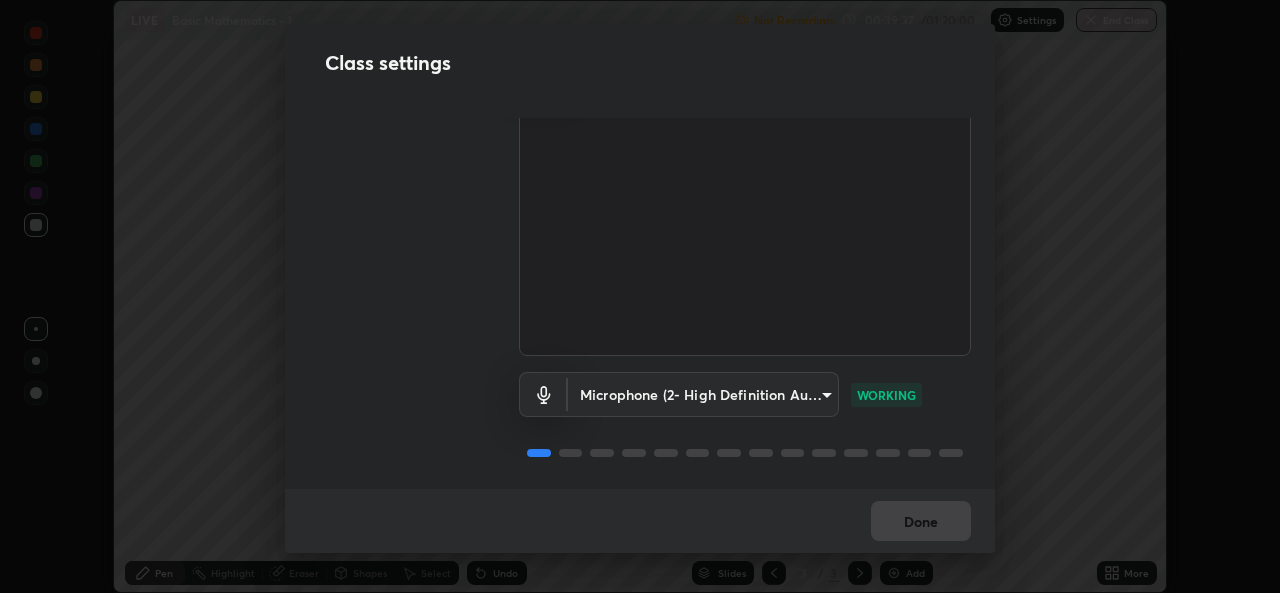 click on "Class settings Audio & Video Blackmagic Design ([HASH]) [HASH] CHECKING Microphone (2- High Definition Audio Device) [HASH] WORKING Done" at bounding box center [640, 296] 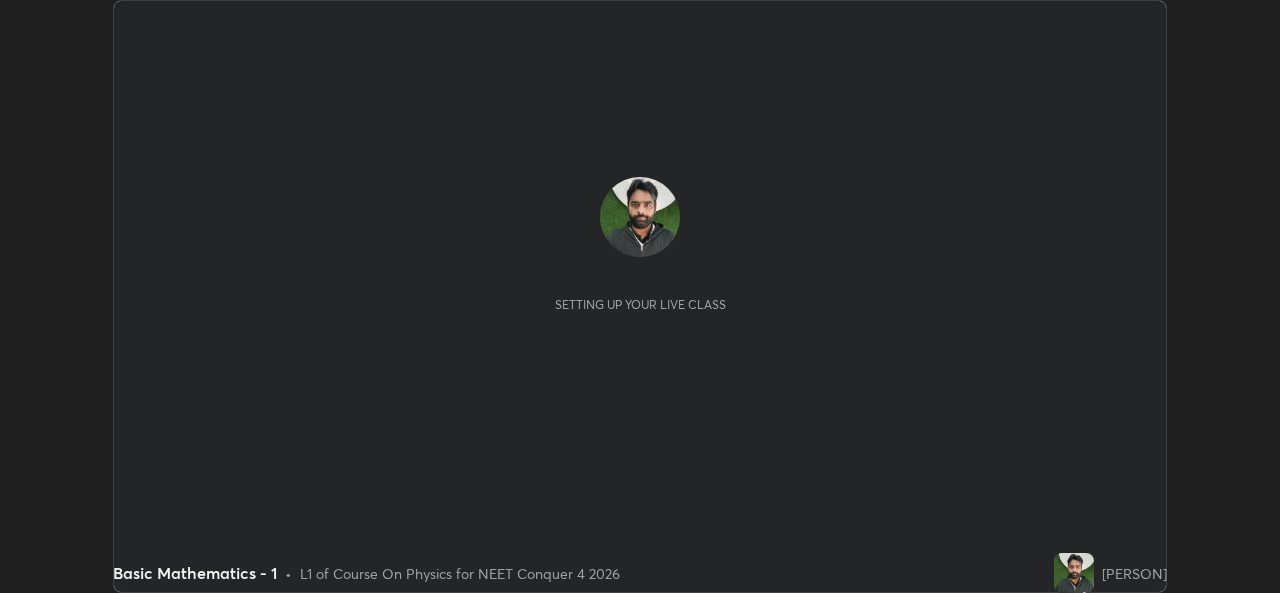 scroll, scrollTop: 0, scrollLeft: 0, axis: both 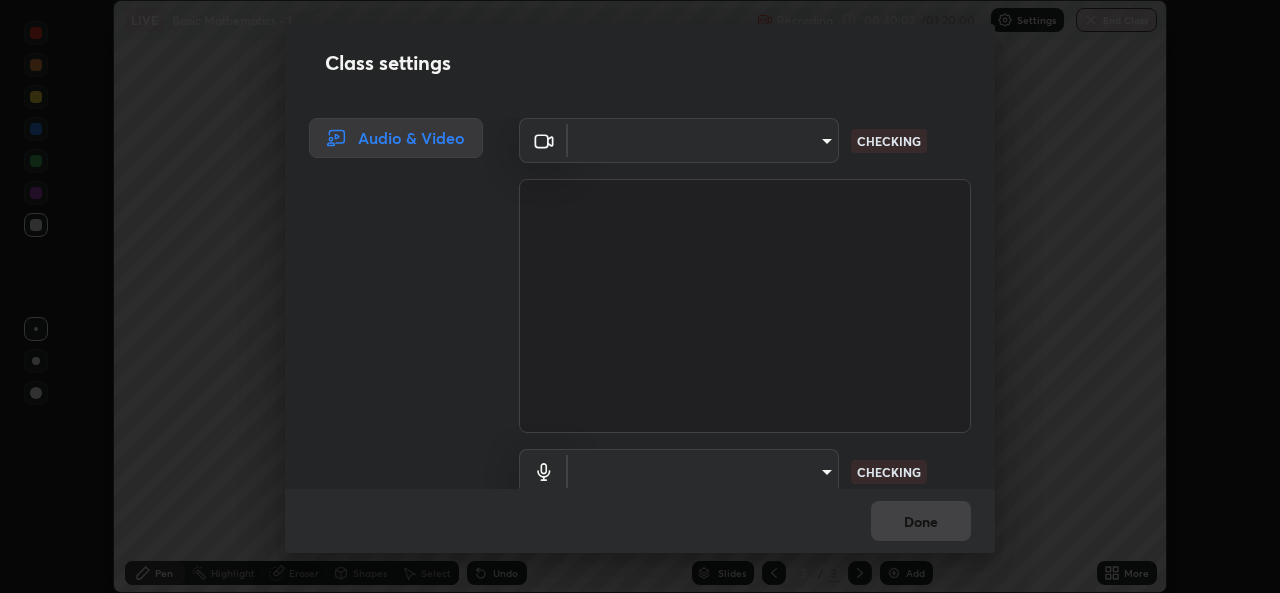 type on "7d811b6bfd6768c5050a3a9dca45426391a2eb9d366564d1b5c3756541264f48" 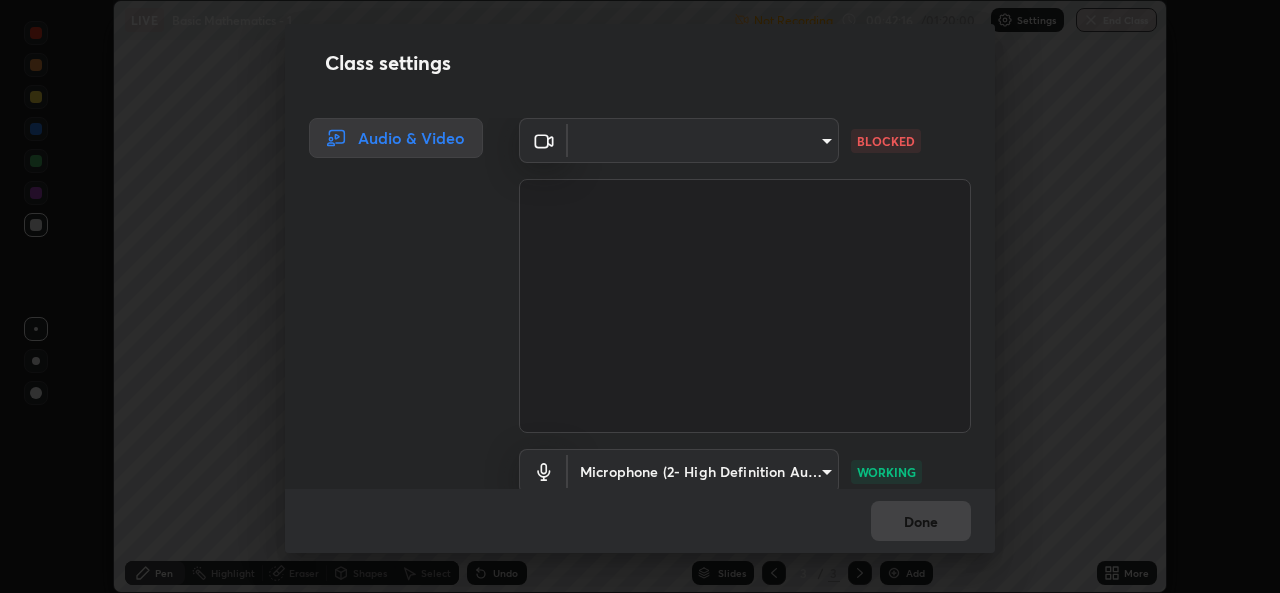 click on "Erase all LIVE Basic Mathematics - 1 Not Recording Recording has stopped Please call center admin to check x 00:42:16 /  01:20:00 Settings End Class Setting up your live class Basic Mathematics - 1 • L1 of Course On Physics for NEET Conquer 4 2026 [PERSON] Pen Highlight Eraser Shapes Select Undo Slides 3 / 3 Add More No doubts shared Encourage your learners to ask a doubt for better clarity Report an issue Reason for reporting Buffering Chat not working Audio - Video sync issue Educator video quality low ​ Attach an image Report Class settings Audio ​ [HASH] BLOCKED Microphone (2- High Definition Audio Device) [HASH] WORKING Done" at bounding box center (640, 296) 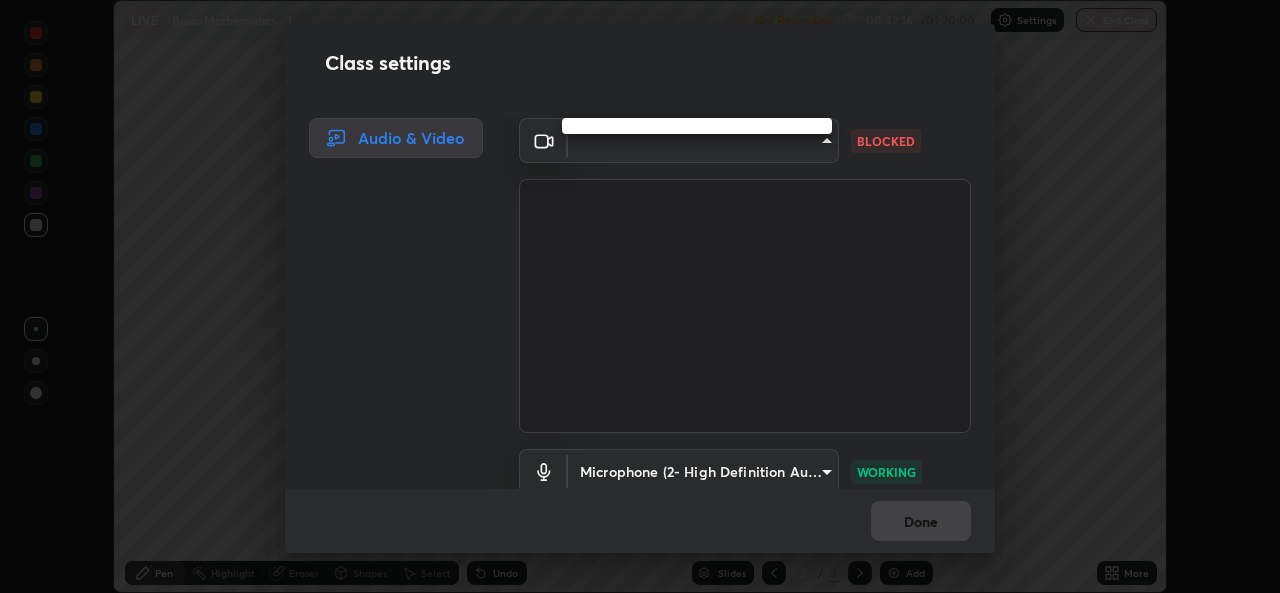 click at bounding box center [697, 126] 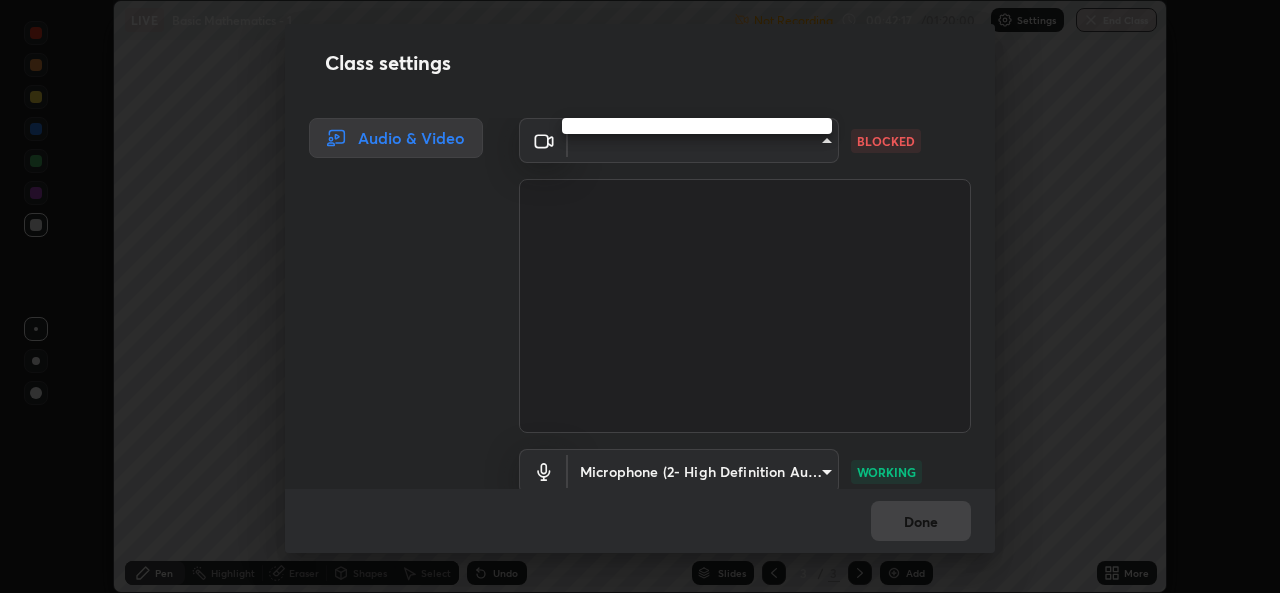 click at bounding box center [697, 126] 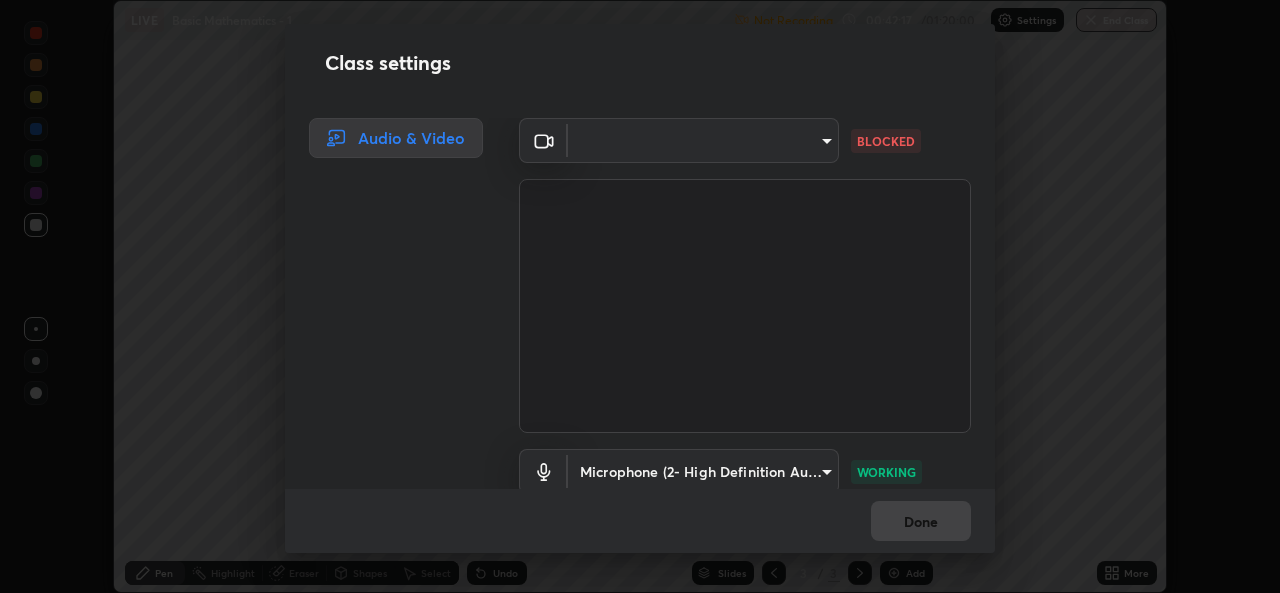 click on "Erase all LIVE Basic Mathematics - 1 Not Recording Recording has stopped Please call center admin to check x 00:42:17 /  01:20:00 Settings End Class Setting up your live class Basic Mathematics - 1 • L1 of Course On Physics for NEET Conquer 4 2026 [PERSON] Pen Highlight Eraser Shapes Select Undo Slides 3 / 3 Add More No doubts shared Encourage your learners to ask a doubt for better clarity Report an issue Reason for reporting Buffering Chat not working Audio - Video sync issue Educator video quality low ​ Attach an image Report Class settings Audio ​ [HASH] BLOCKED Microphone (2- High Definition Audio Device) [HASH] WORKING Done" at bounding box center [640, 296] 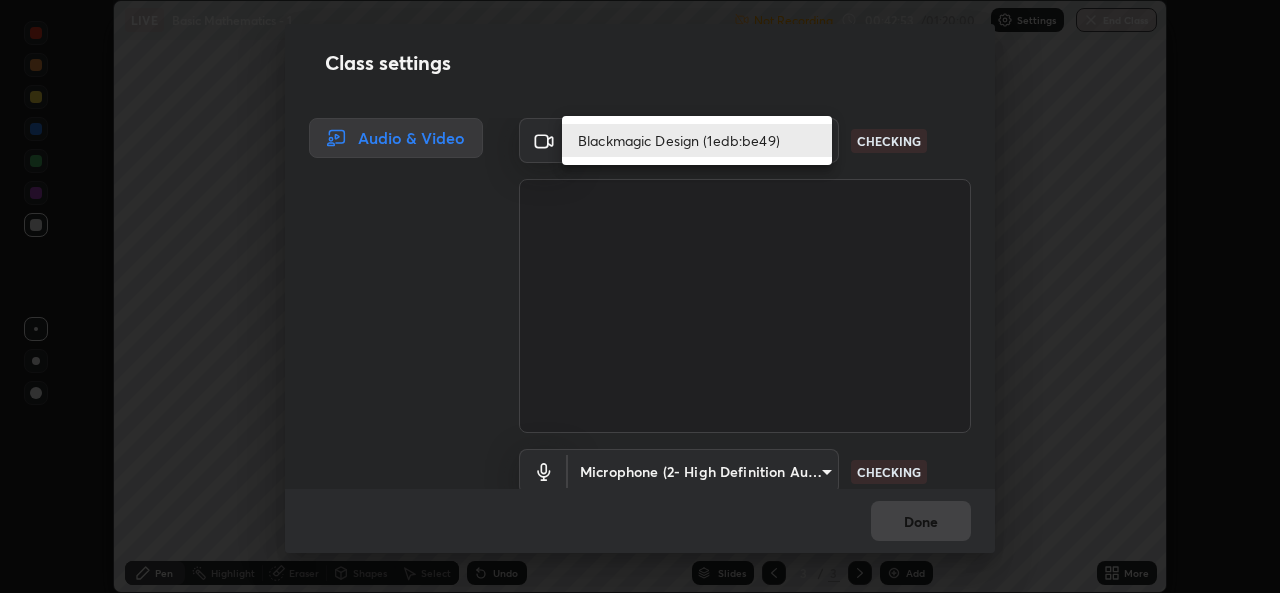 click on "Blackmagic Design (1edb:be49)" at bounding box center (697, 140) 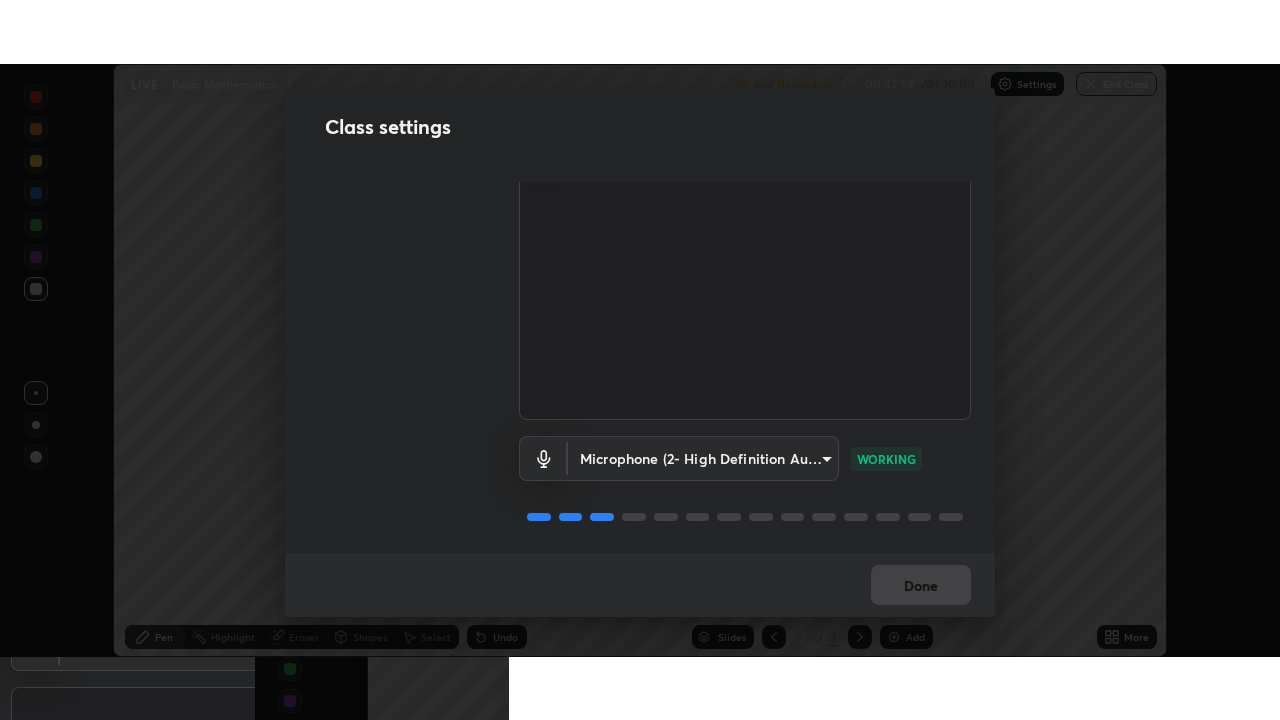 scroll, scrollTop: 0, scrollLeft: 0, axis: both 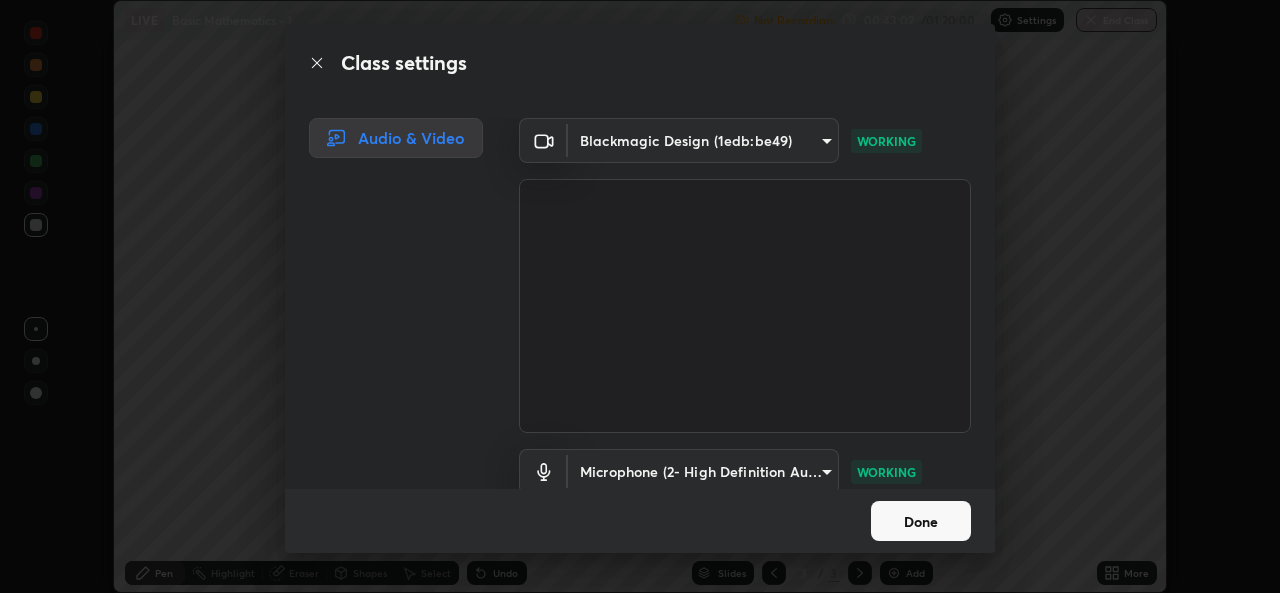 click on "Done" at bounding box center [921, 521] 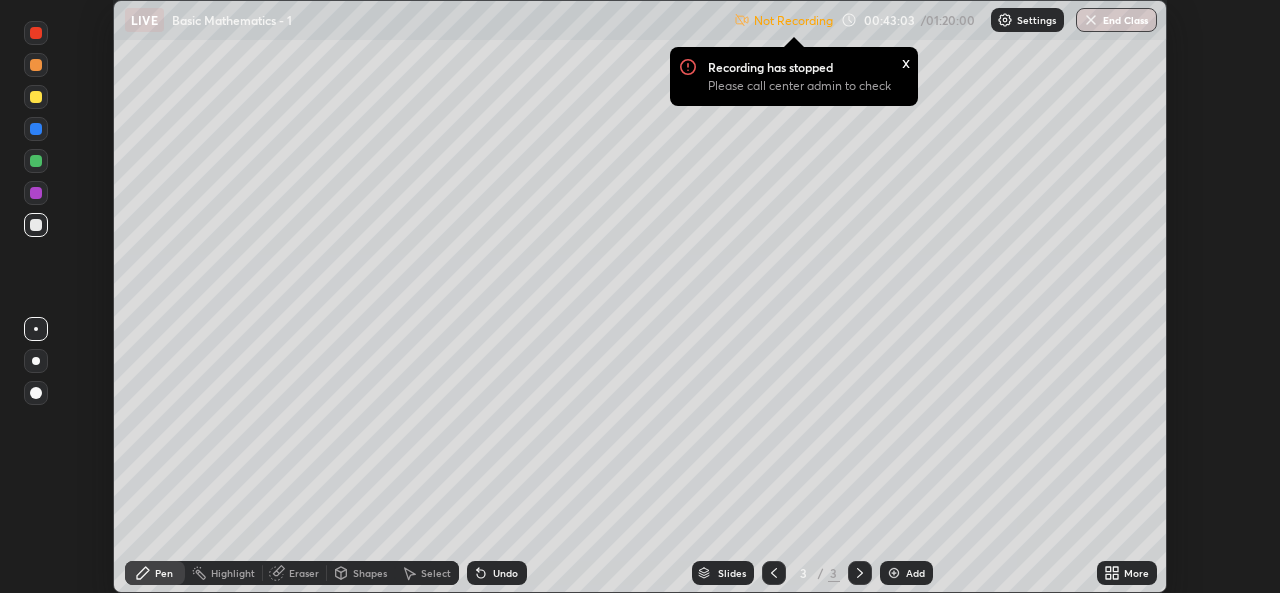 click on "More" at bounding box center (1136, 573) 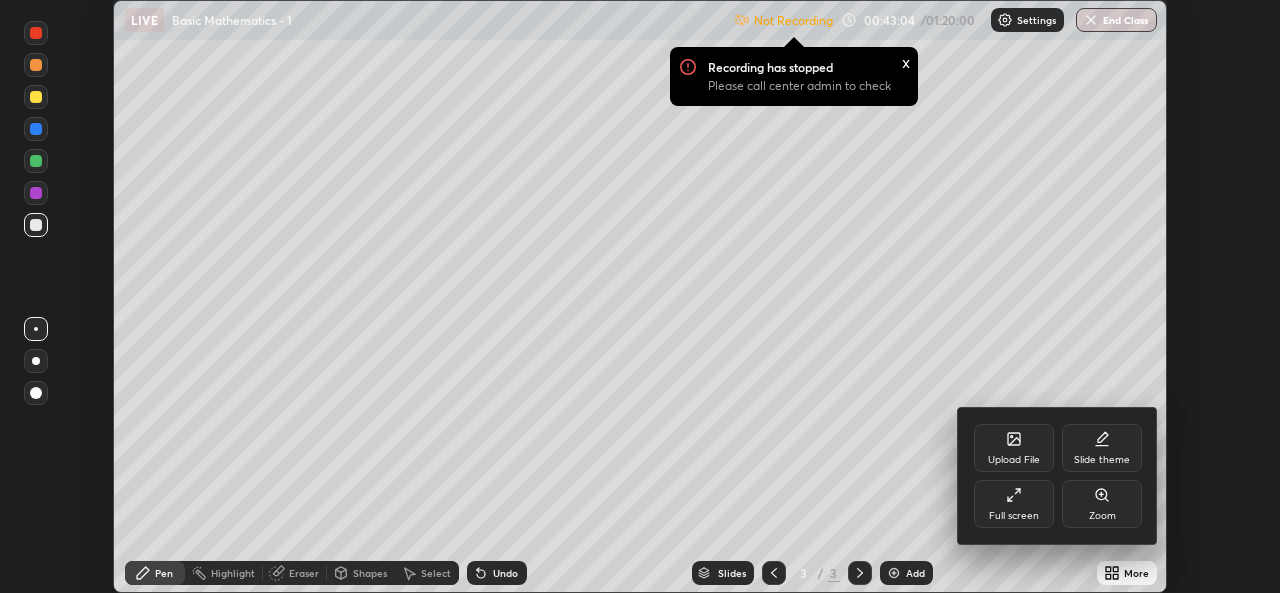 click on "Full screen" at bounding box center [1014, 504] 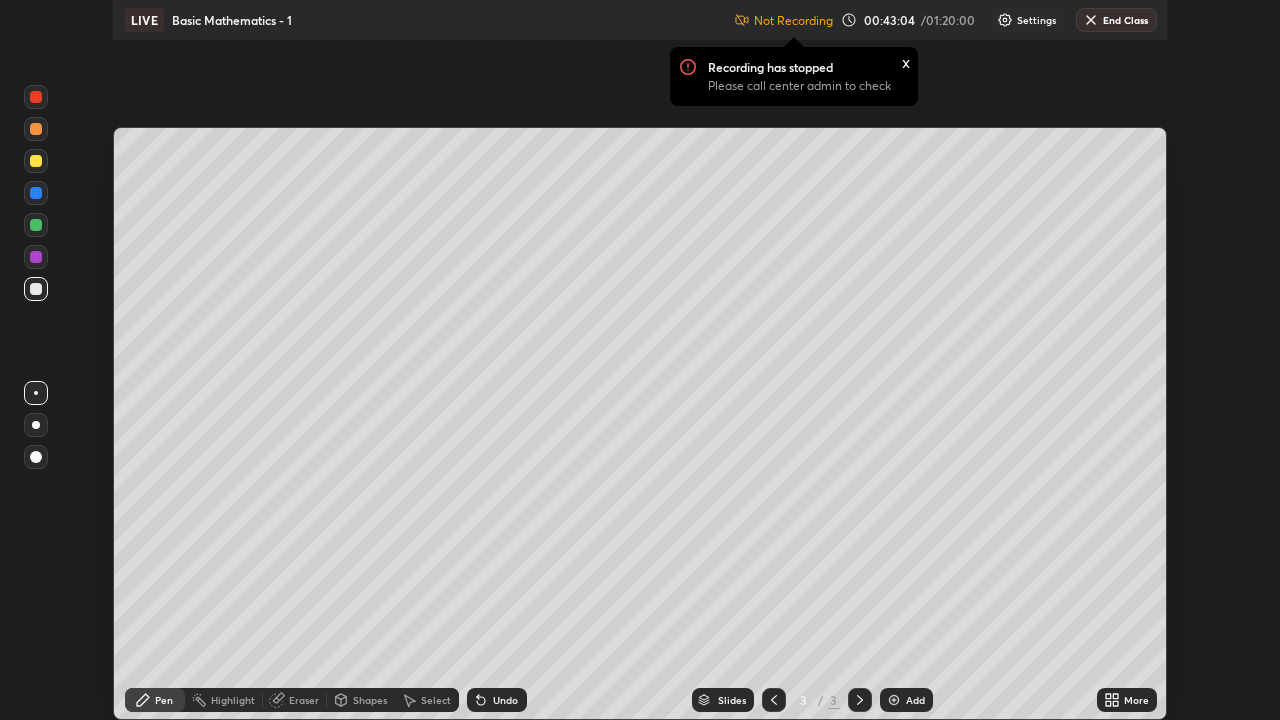 scroll, scrollTop: 99280, scrollLeft: 98720, axis: both 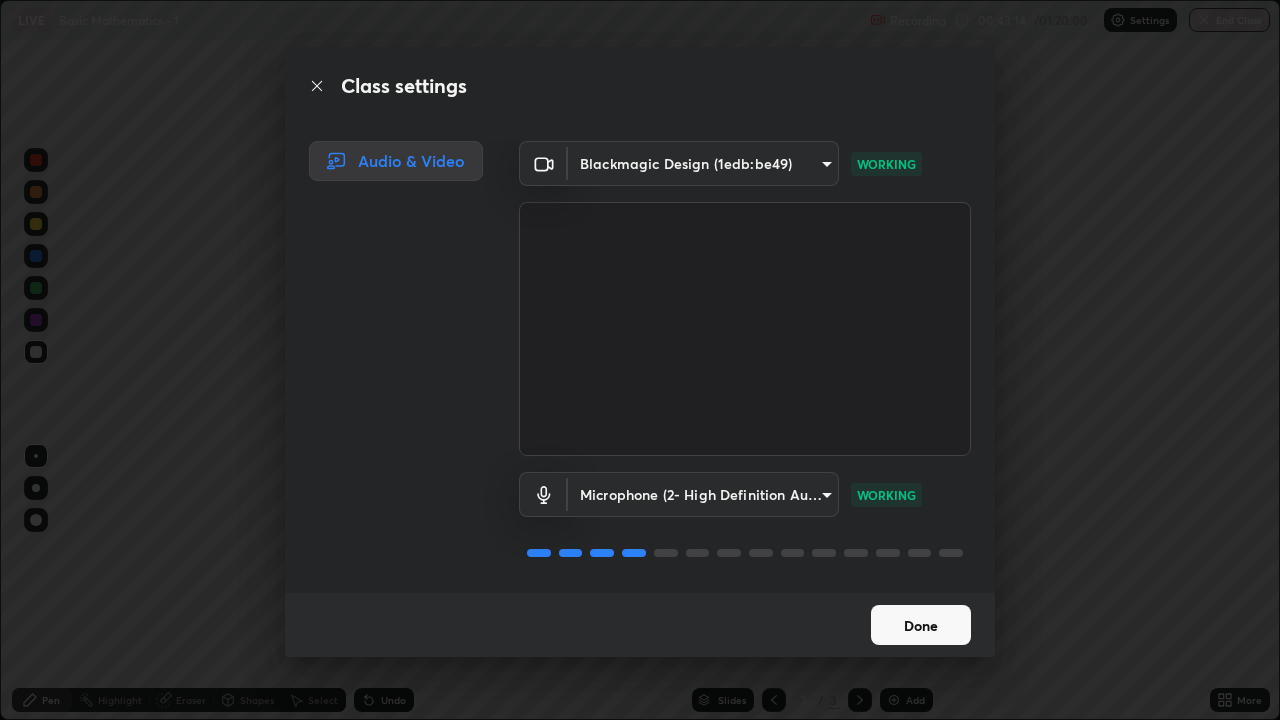 click on "Done" at bounding box center [921, 625] 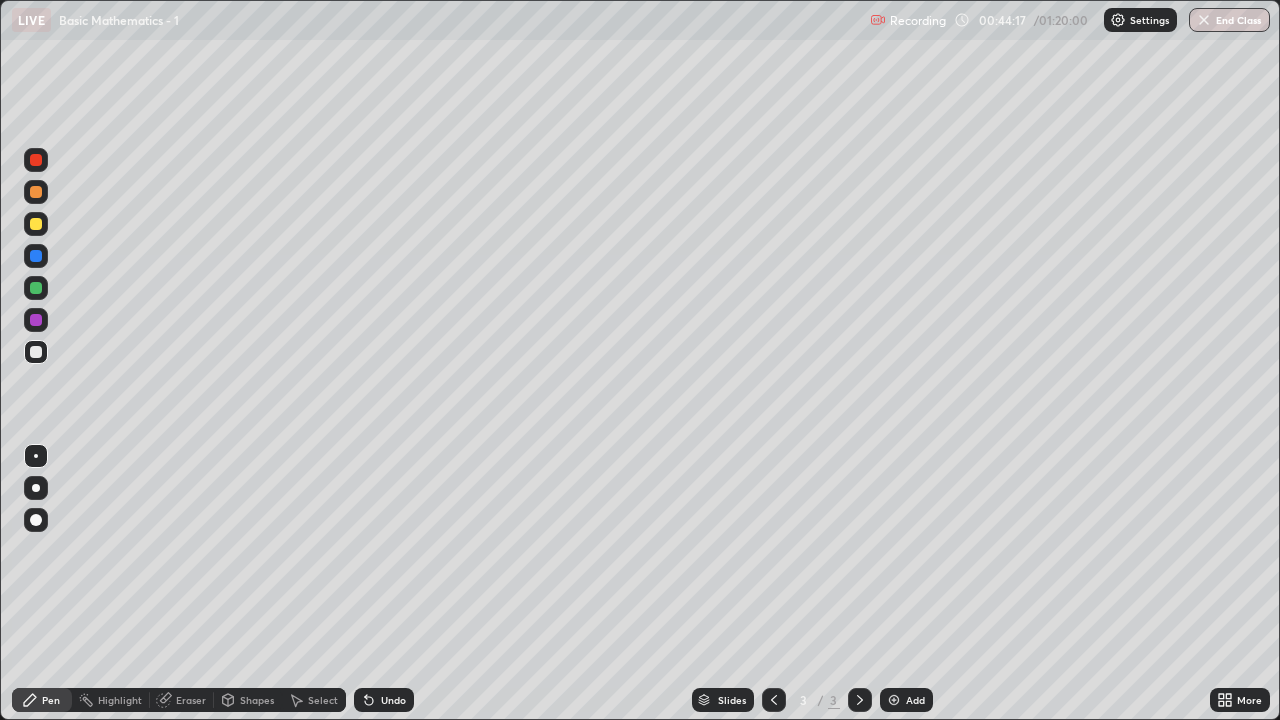 click on "Eraser" at bounding box center [191, 700] 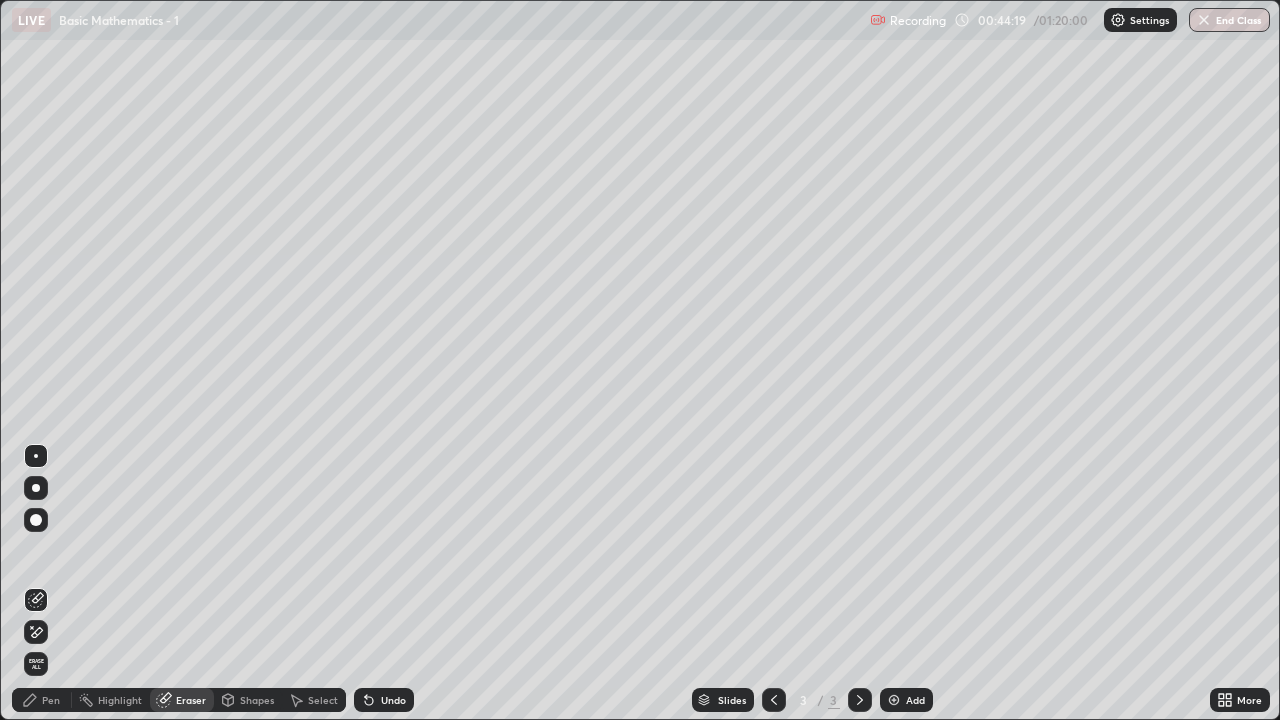 click on "Pen" at bounding box center (42, 700) 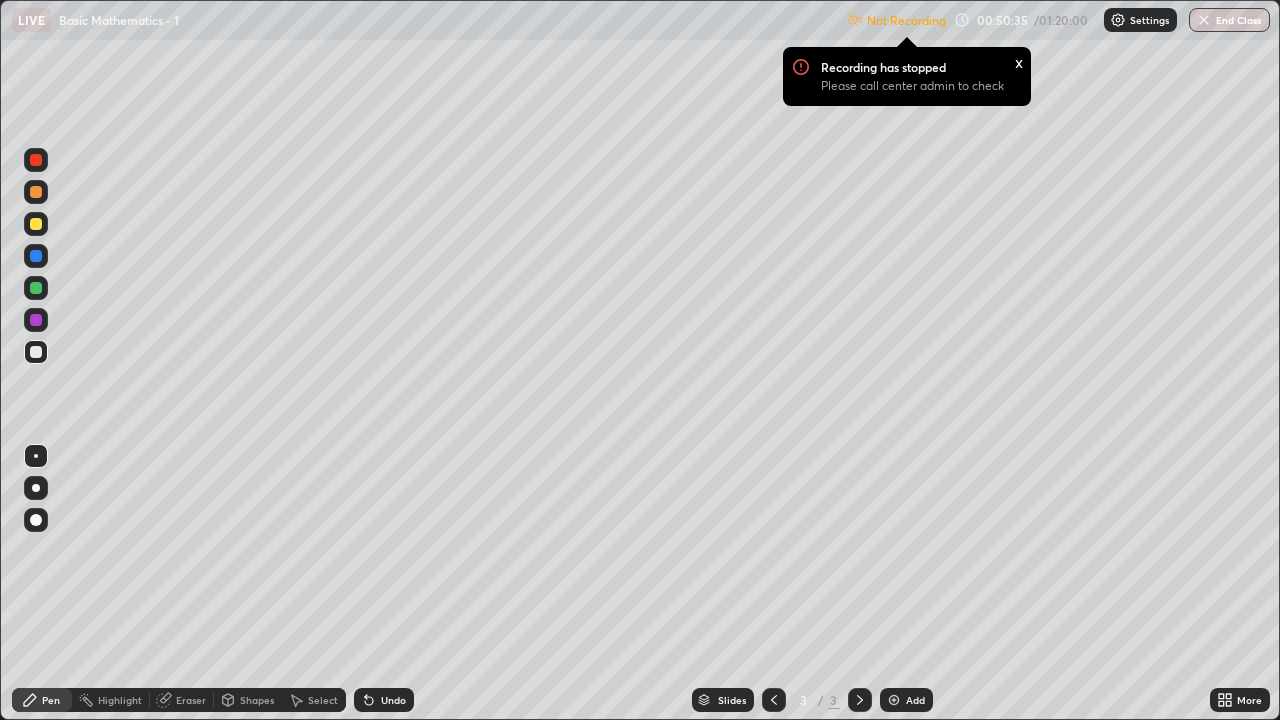 click on "Eraser" at bounding box center (182, 700) 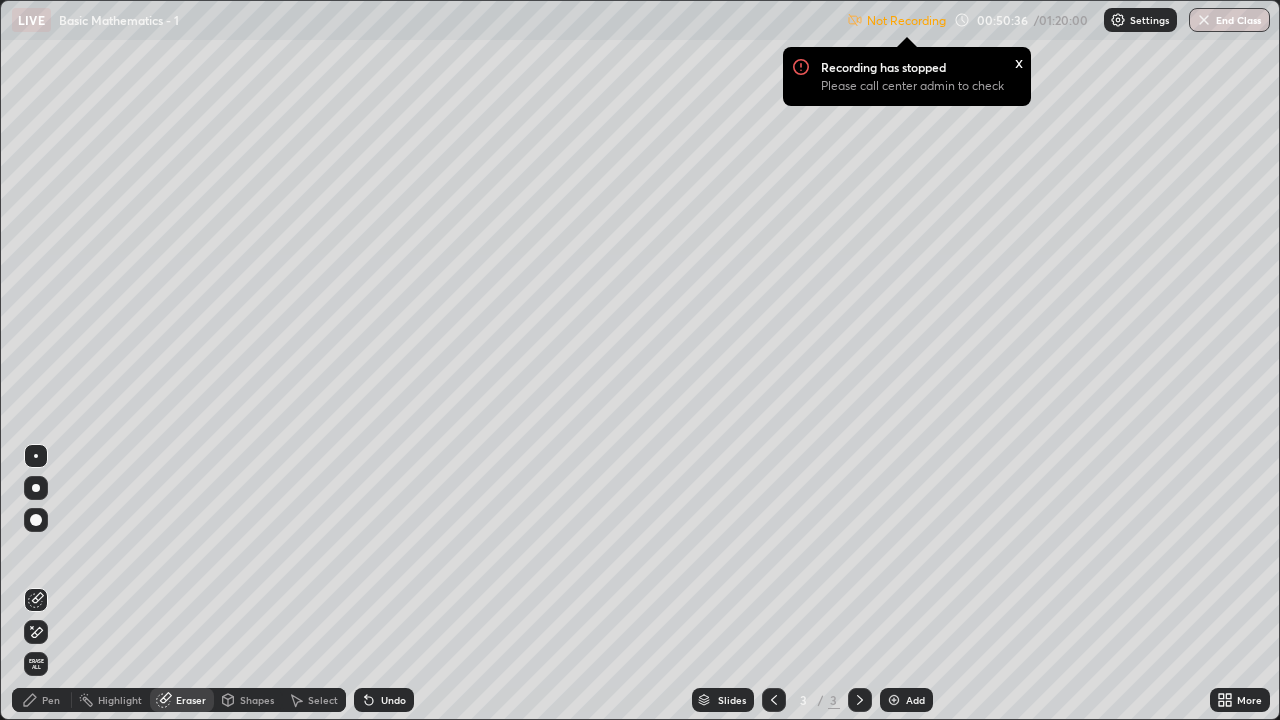 click on "Pen" at bounding box center [51, 700] 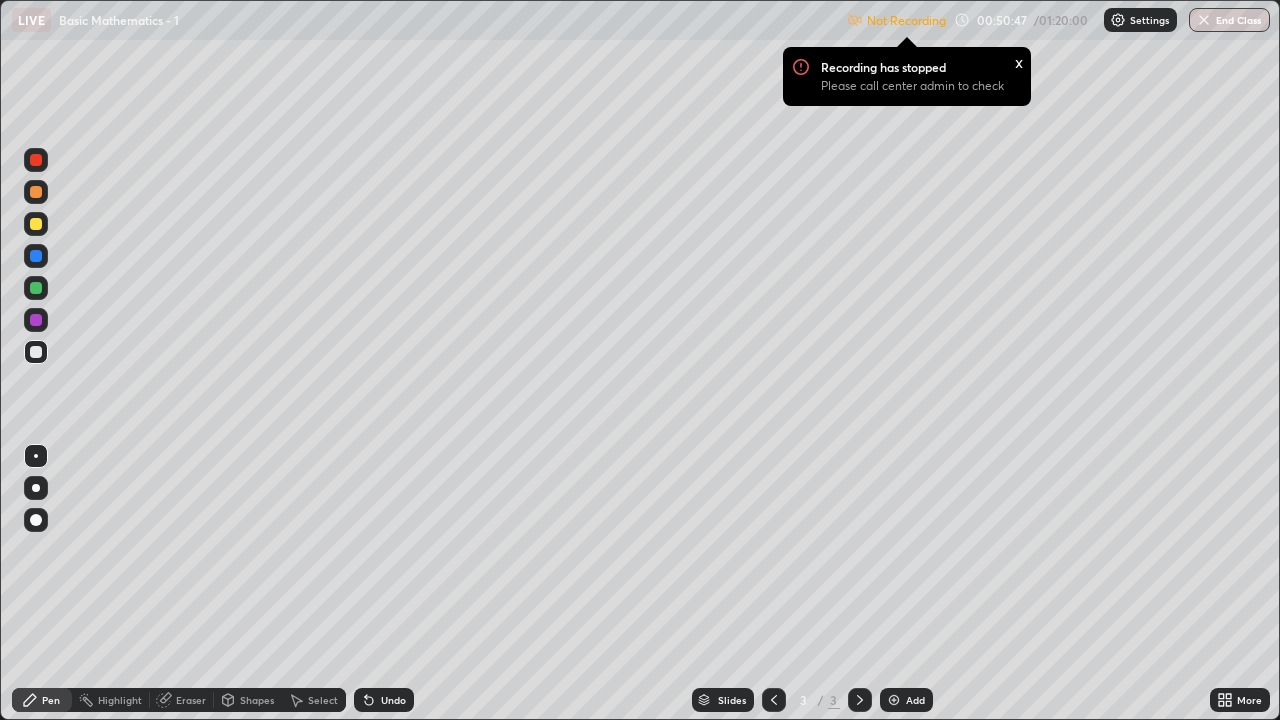click on "Eraser" at bounding box center [191, 700] 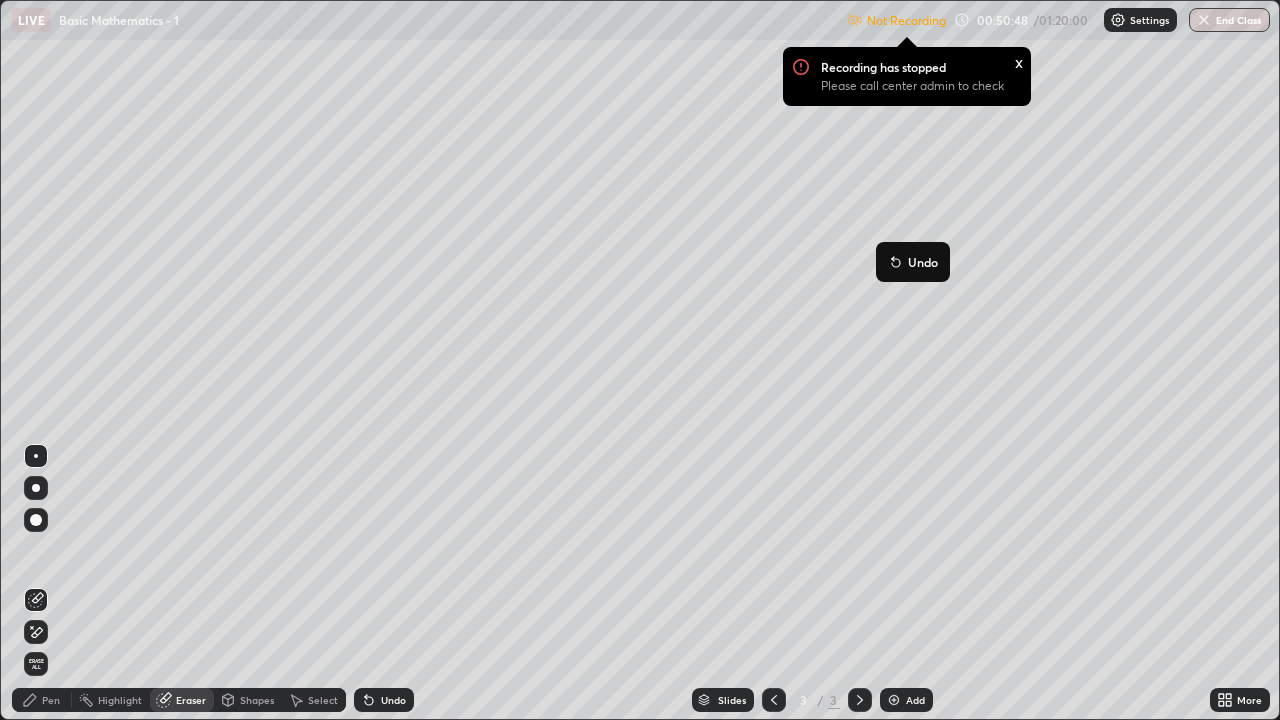 click on "Undo" at bounding box center [913, 262] 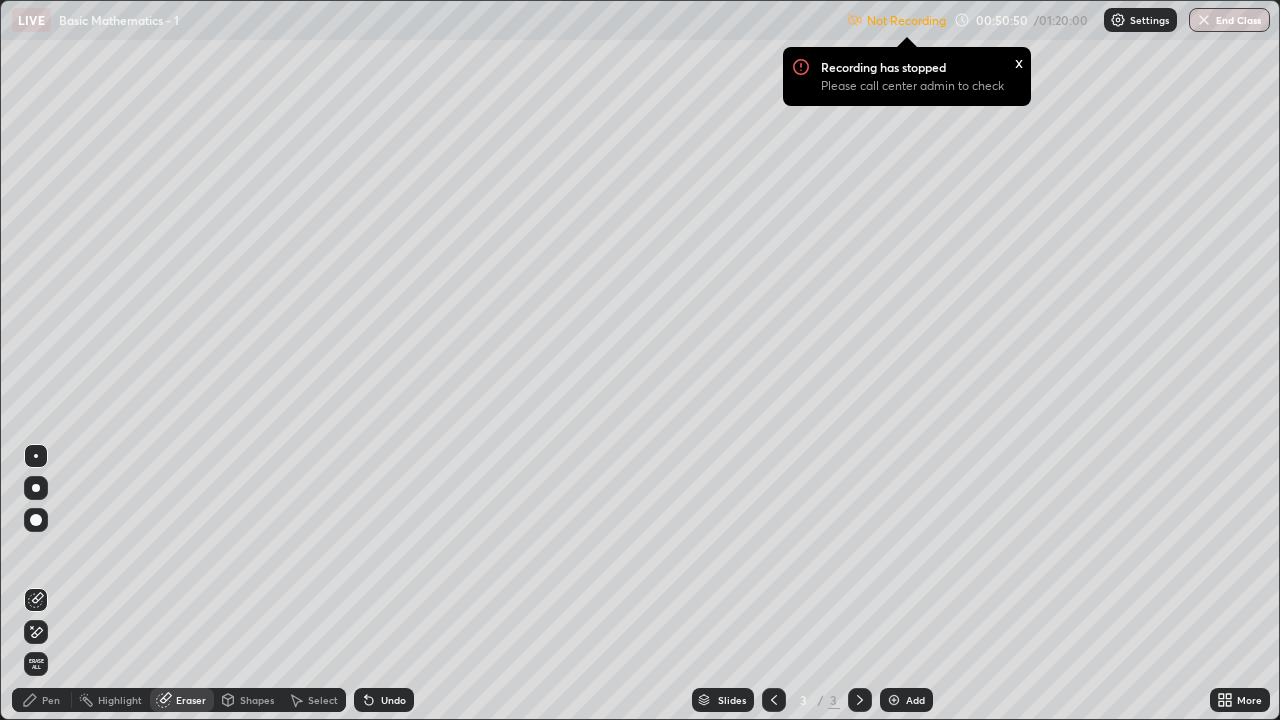 click on "Pen" at bounding box center (51, 700) 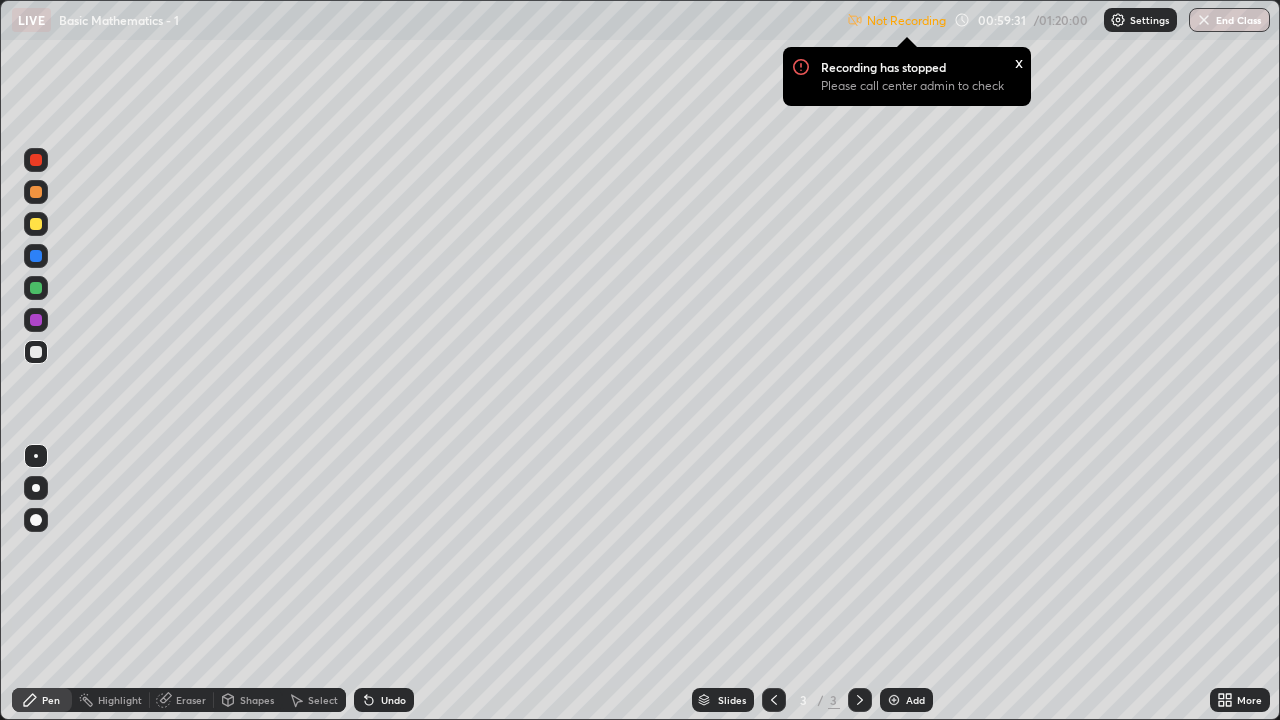 click on "Settings" at bounding box center [1149, 20] 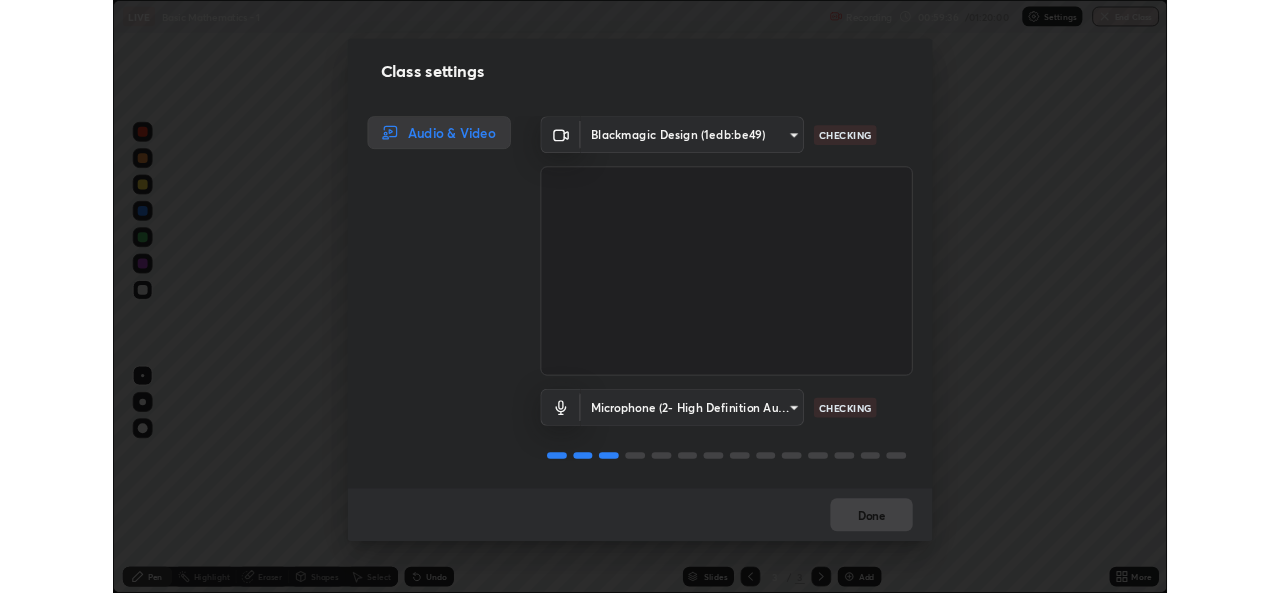 scroll, scrollTop: 2, scrollLeft: 0, axis: vertical 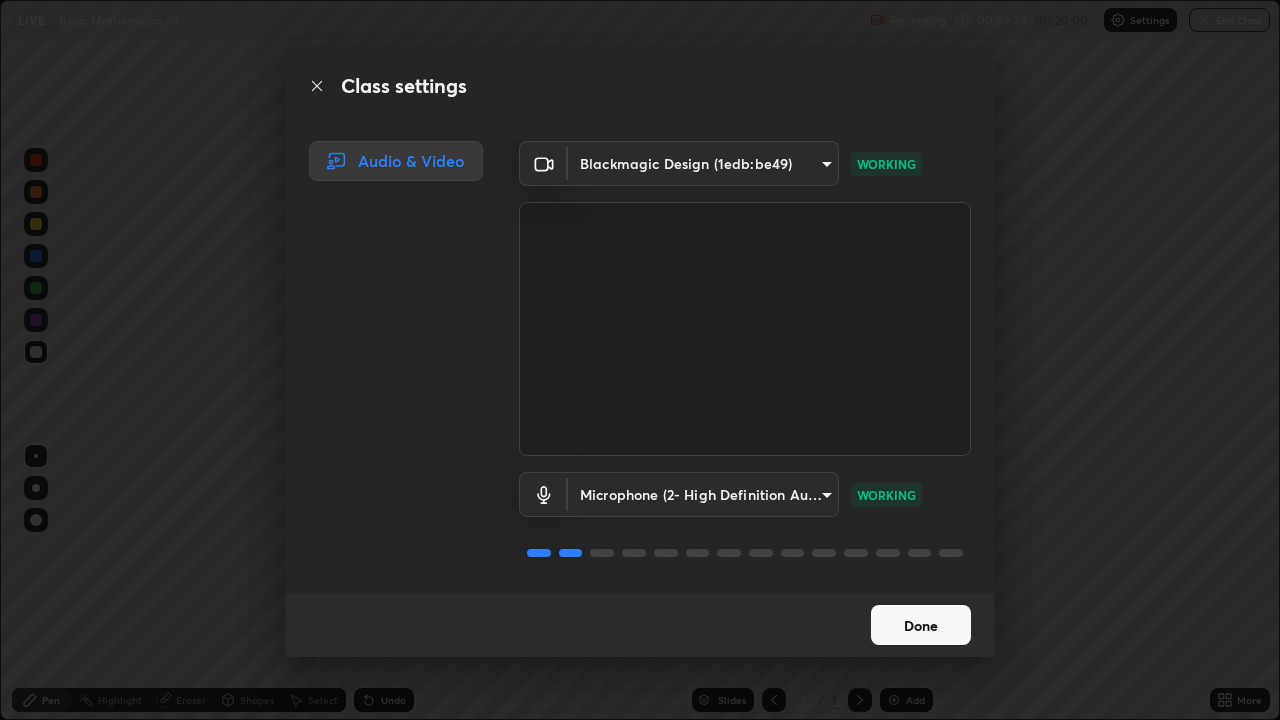 click on "Done" at bounding box center [921, 625] 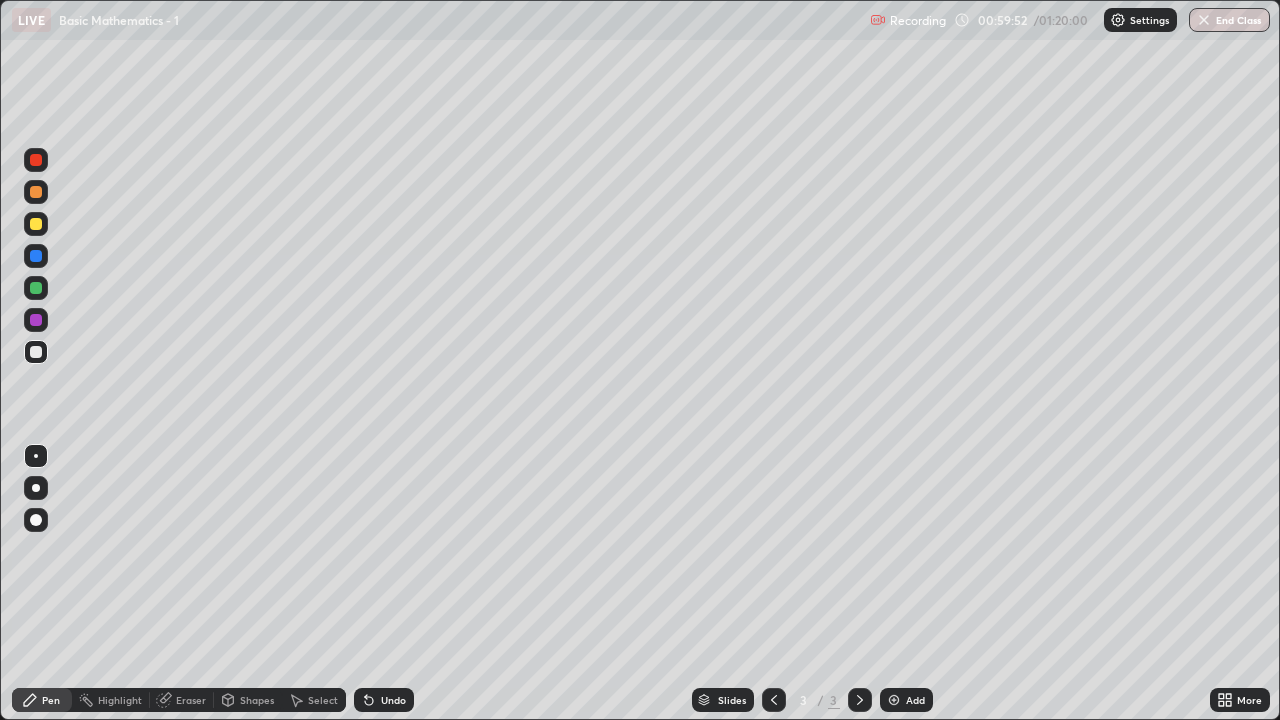 click at bounding box center (894, 700) 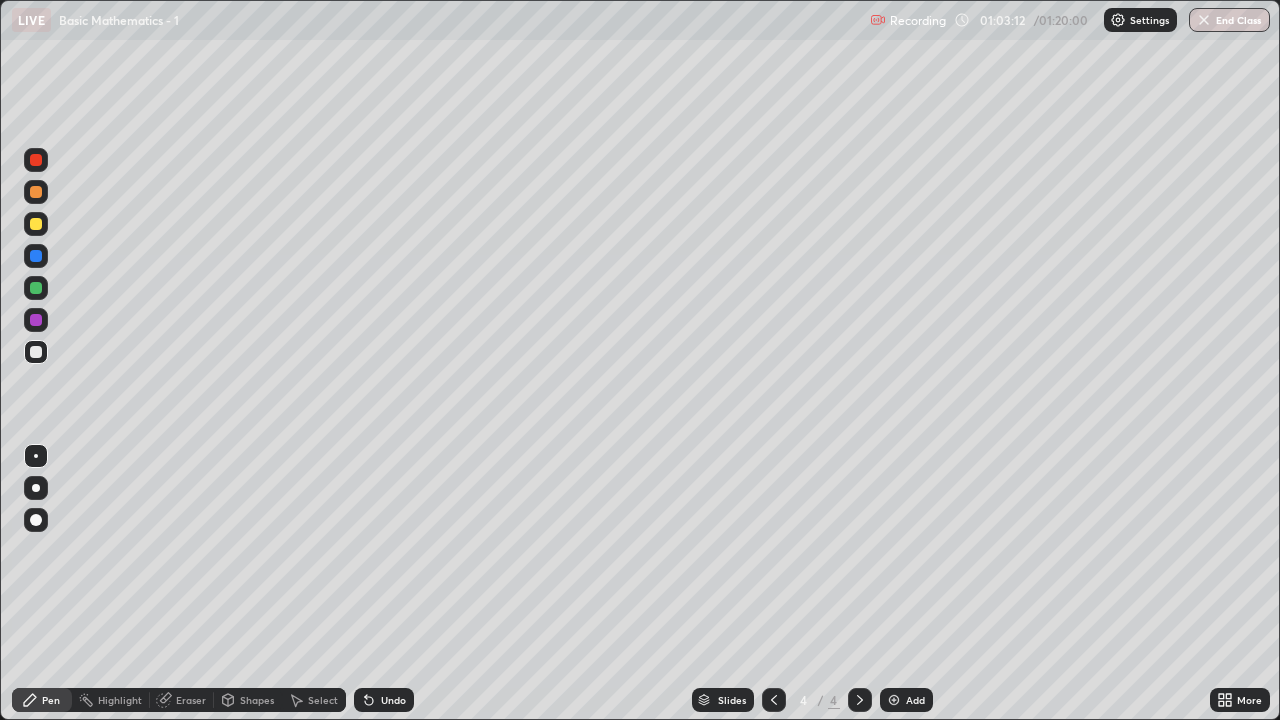 click on "Eraser" at bounding box center [182, 700] 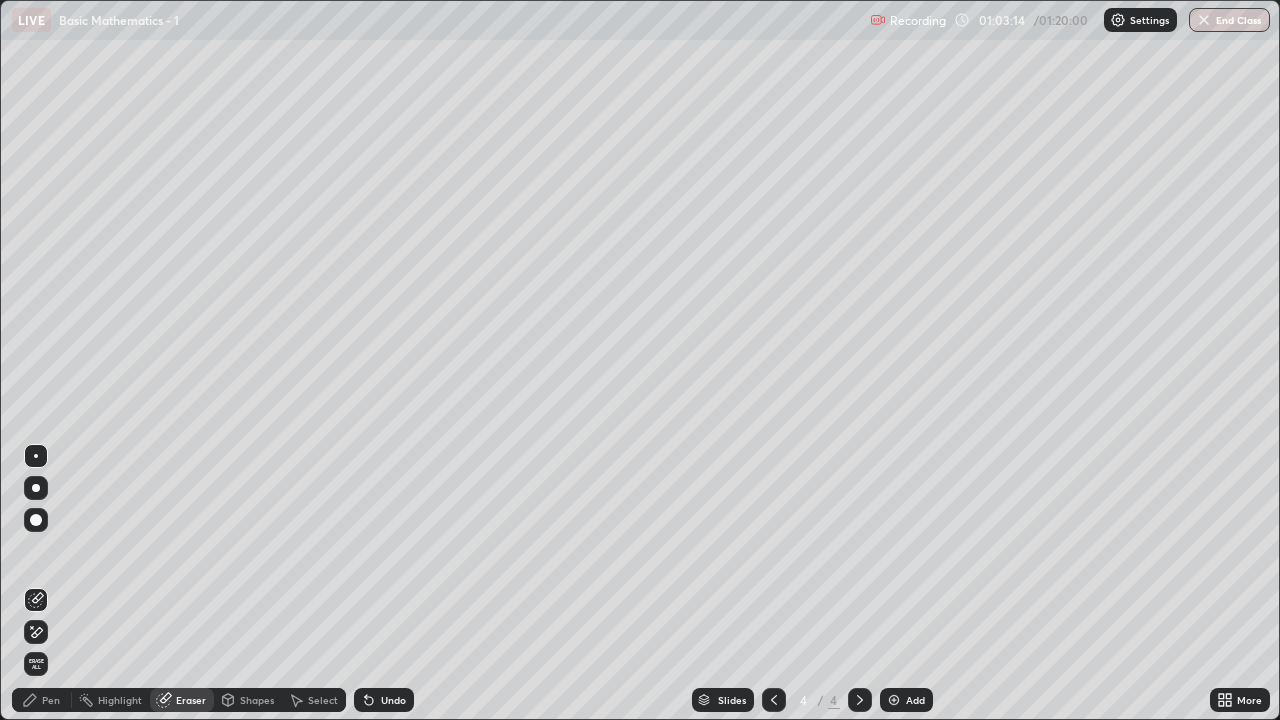 click on "Pen" at bounding box center [42, 700] 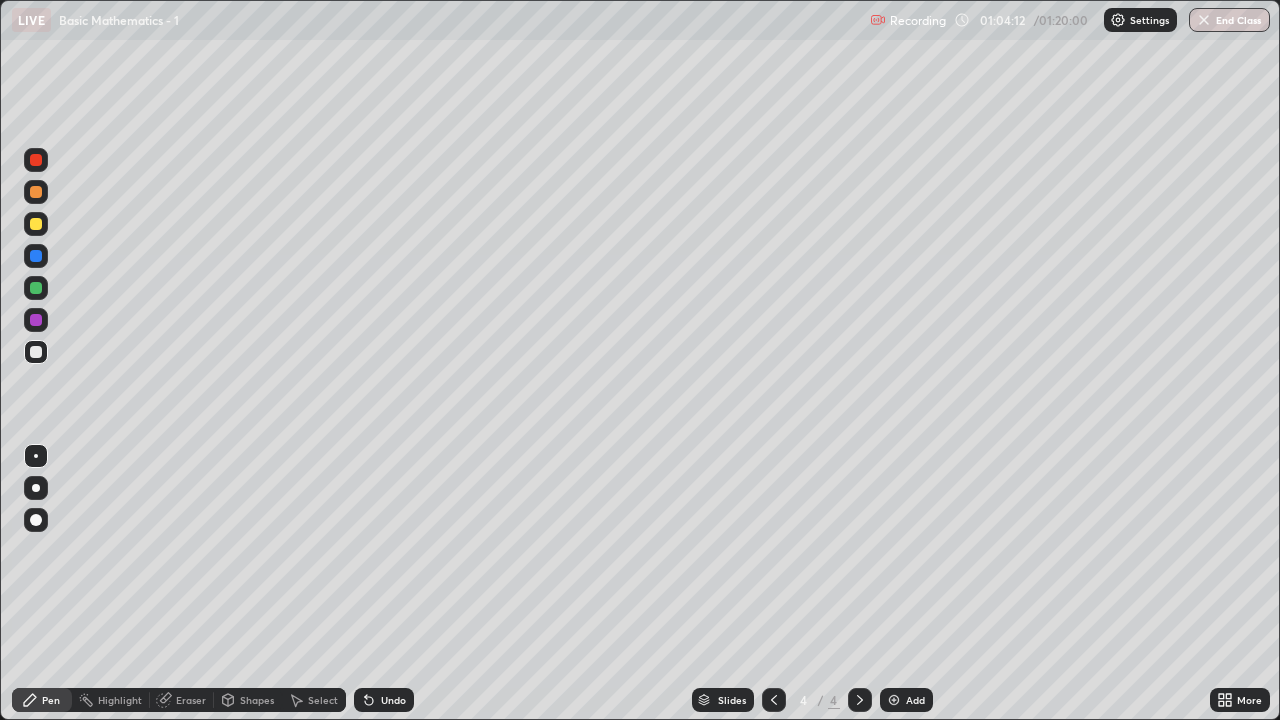 click on "Eraser" at bounding box center [182, 700] 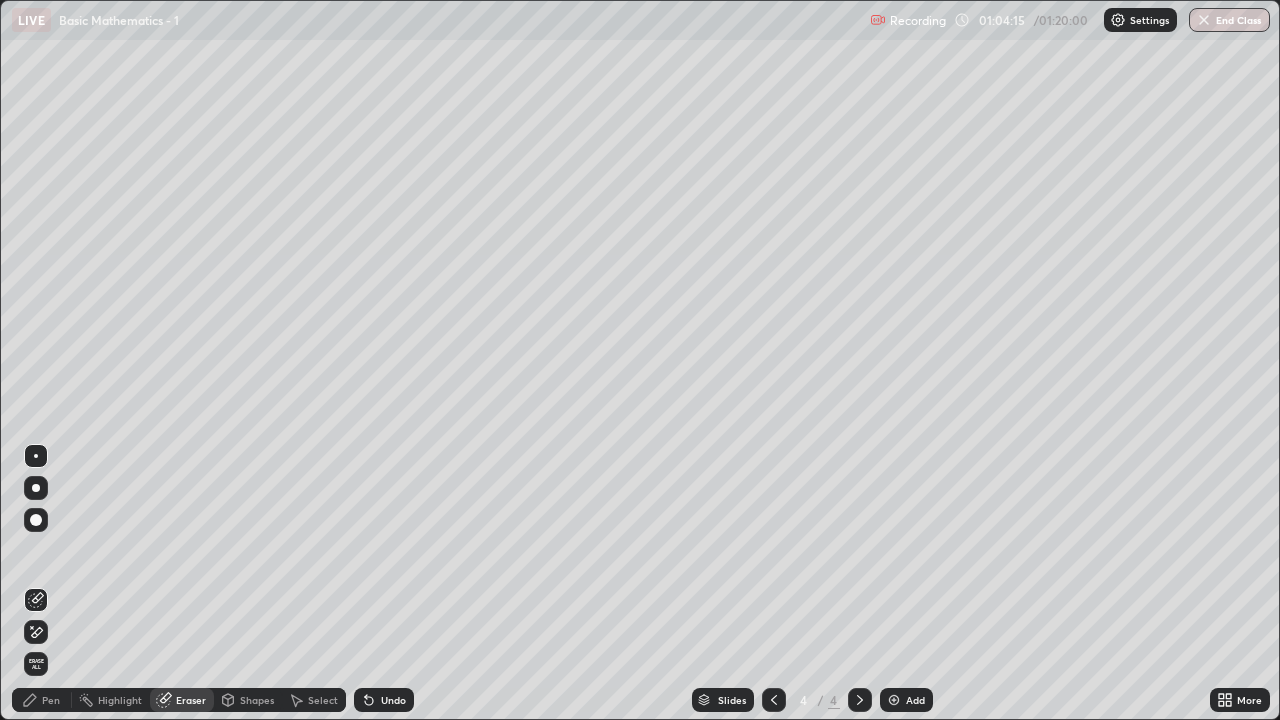 click on "Pen" at bounding box center (42, 700) 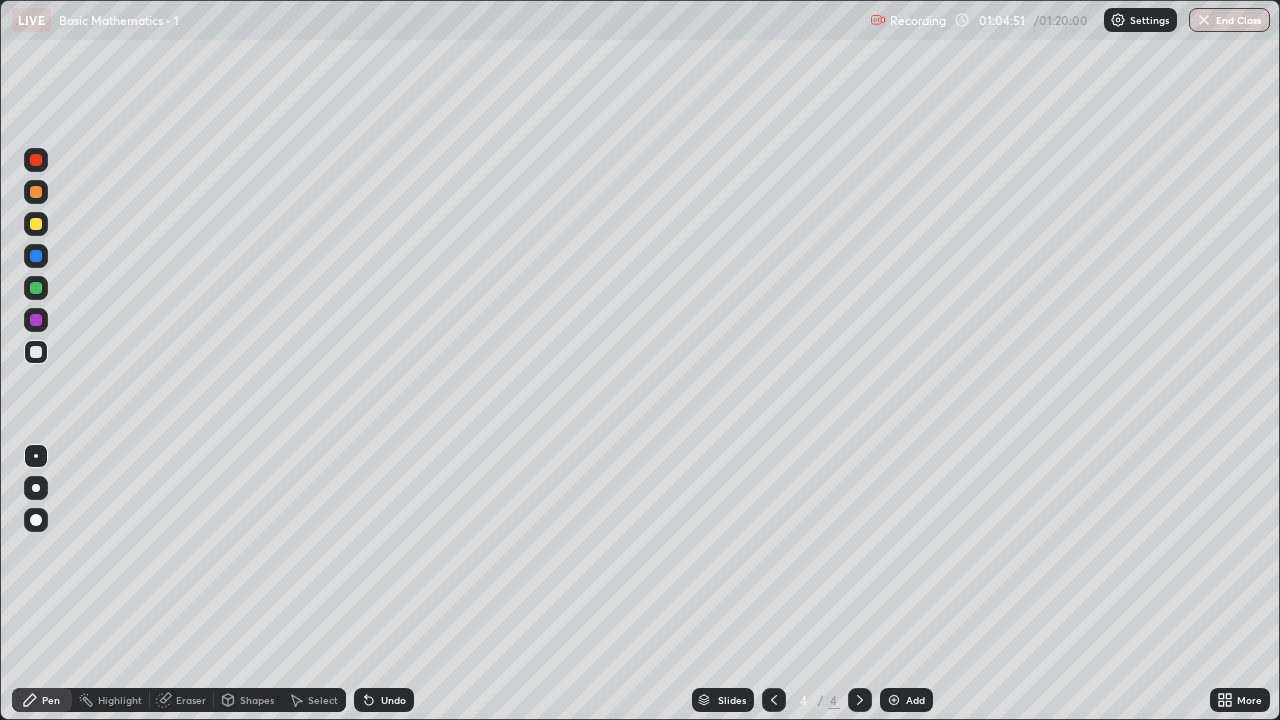 click on "Add" at bounding box center [906, 700] 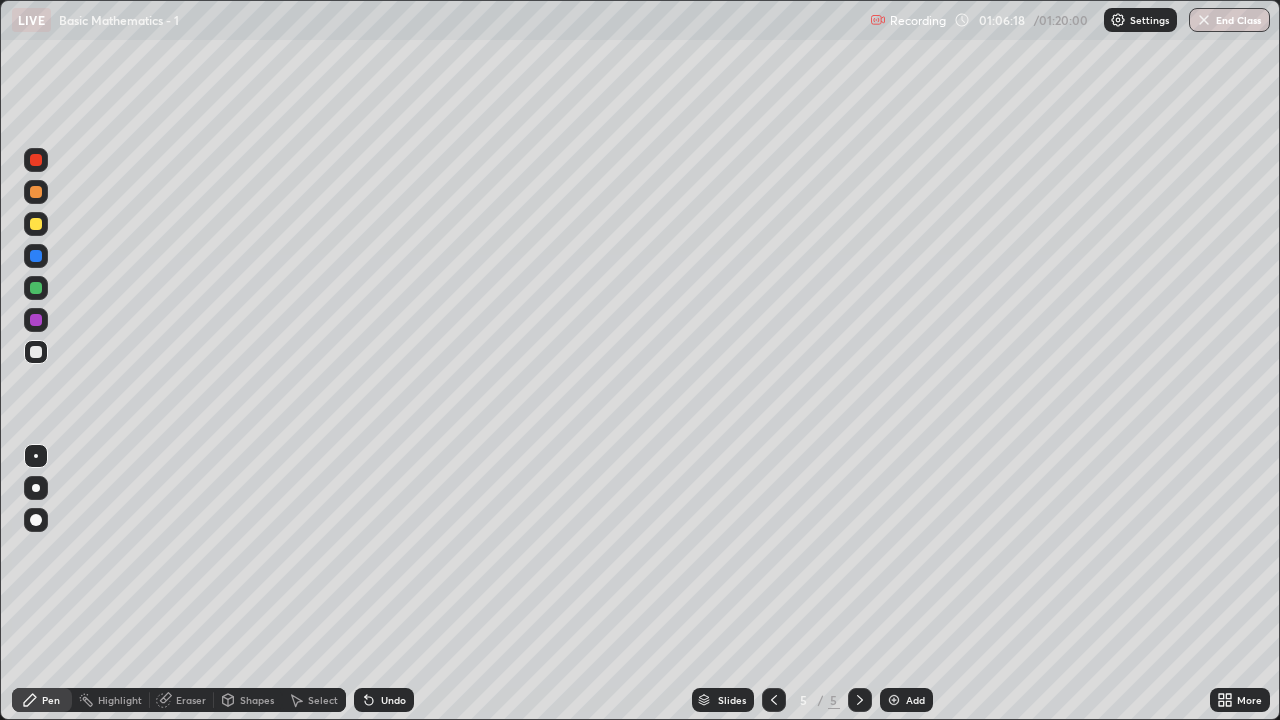 click 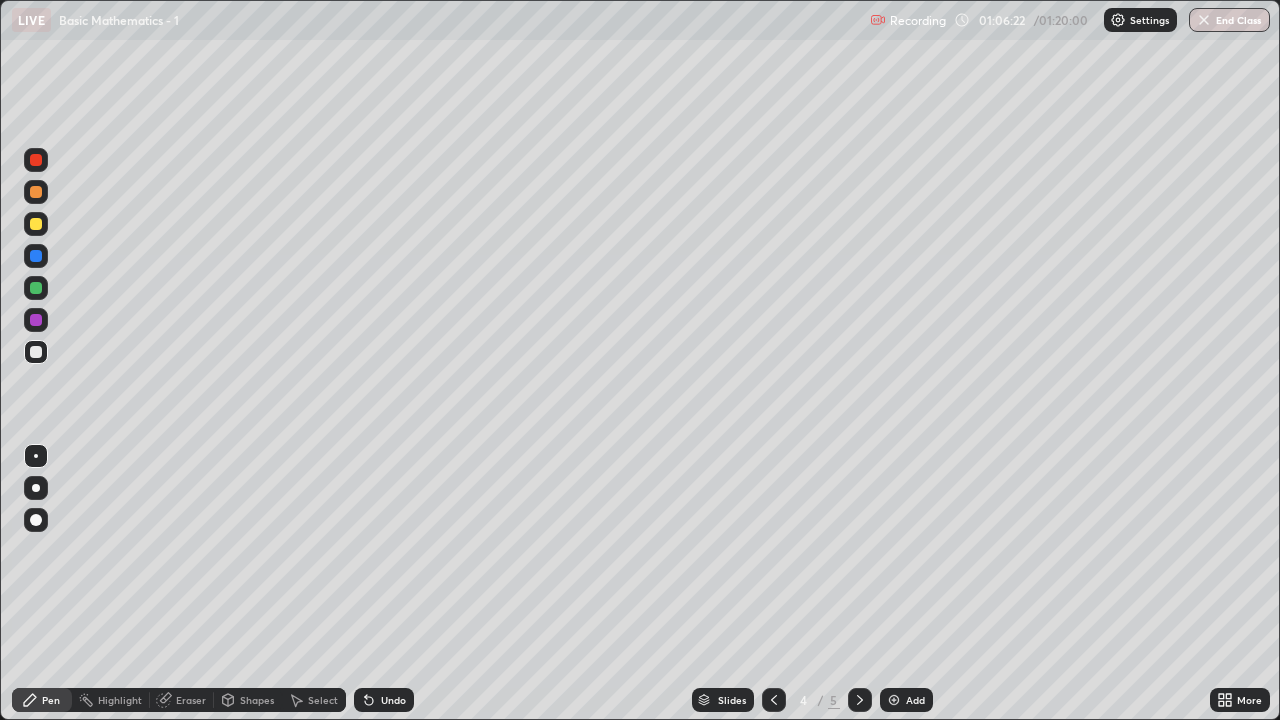 click 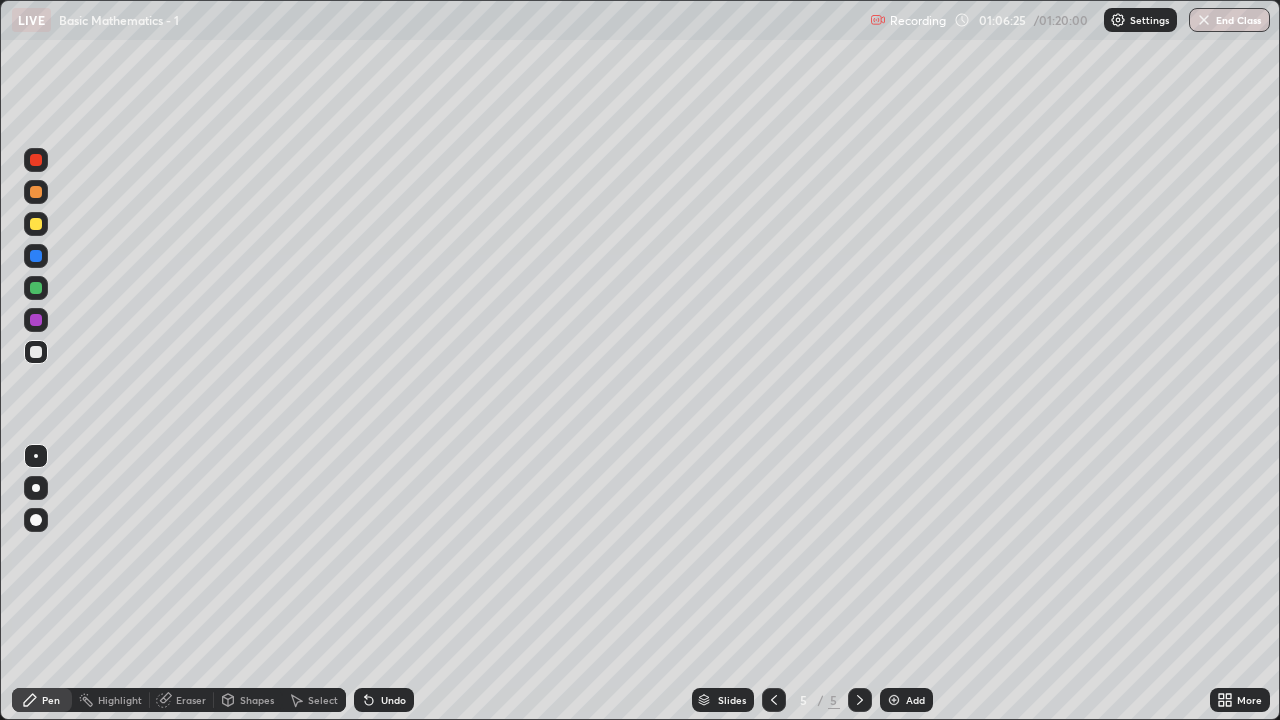 click on "Add" at bounding box center (906, 700) 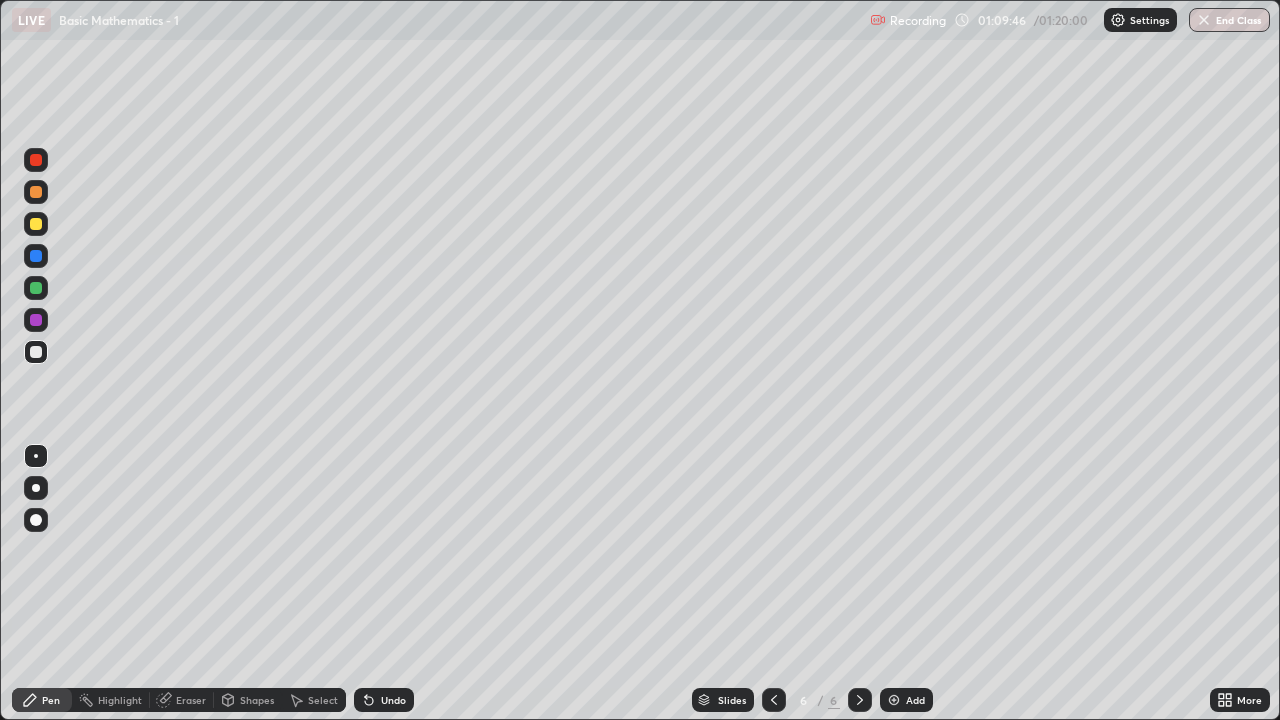 click on "Shapes" at bounding box center (257, 700) 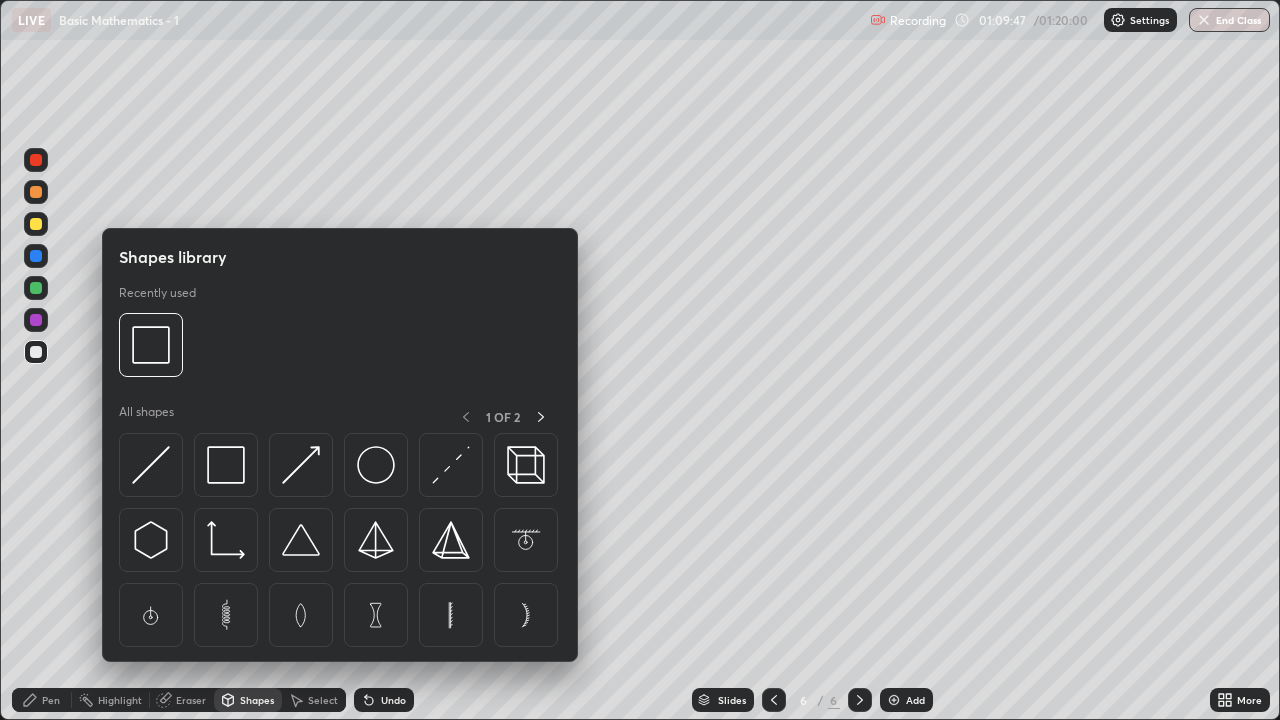 click on "Eraser" at bounding box center [182, 700] 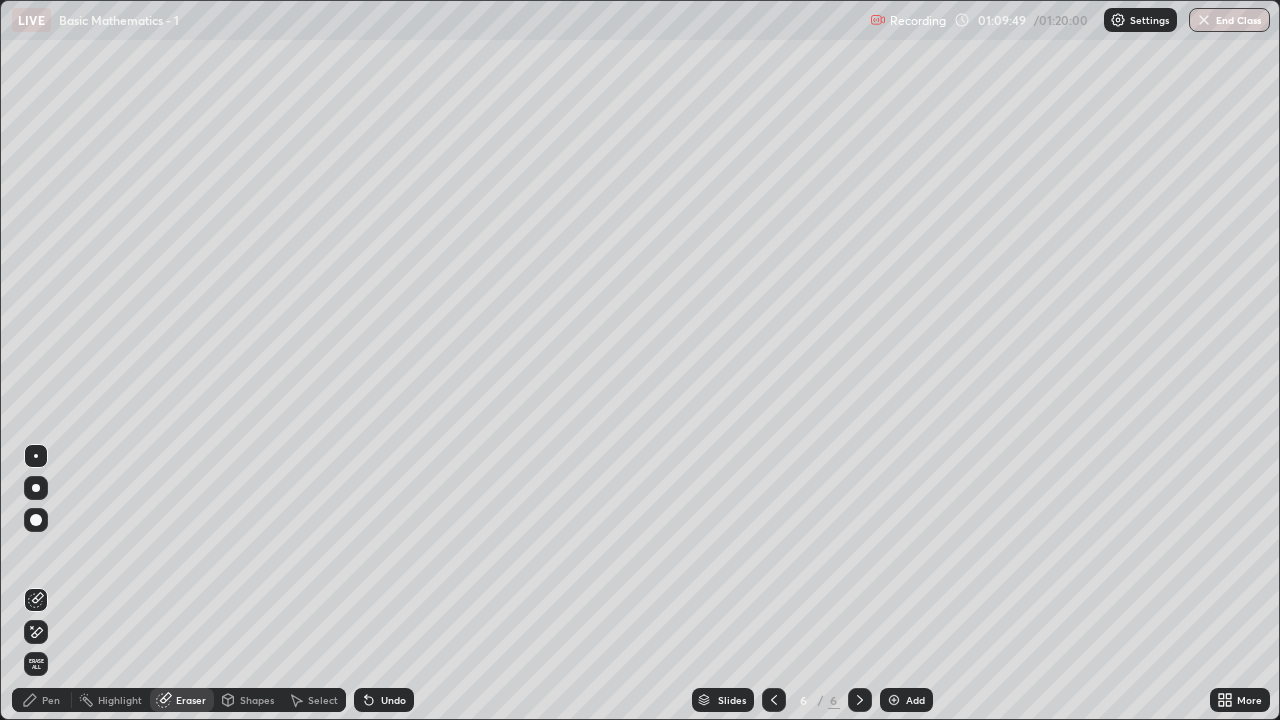 click on "Pen" at bounding box center (51, 700) 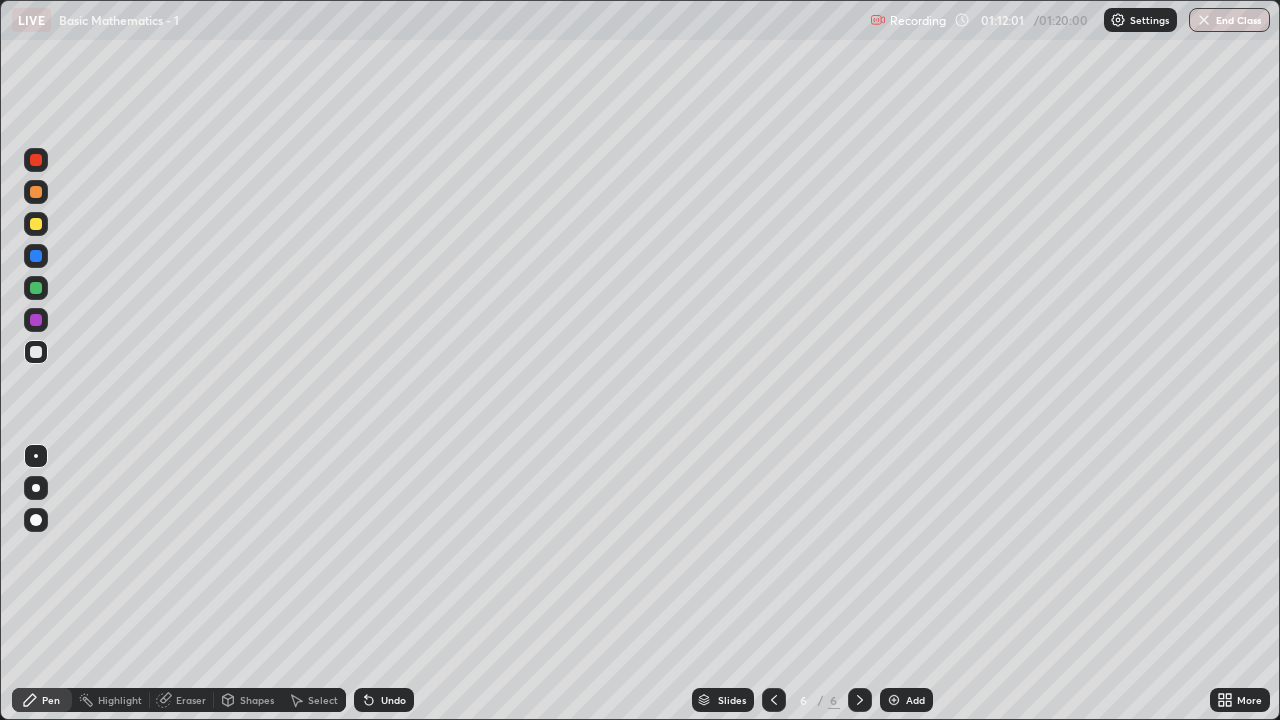 click at bounding box center (774, 700) 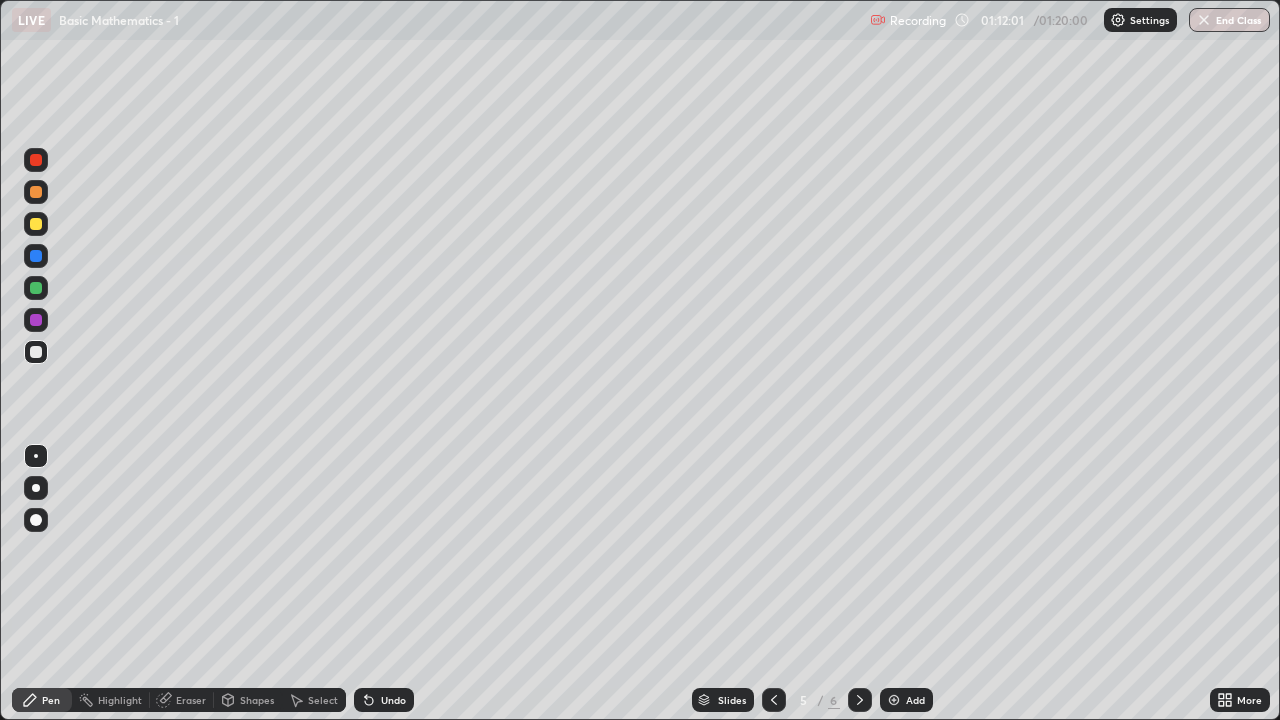 click 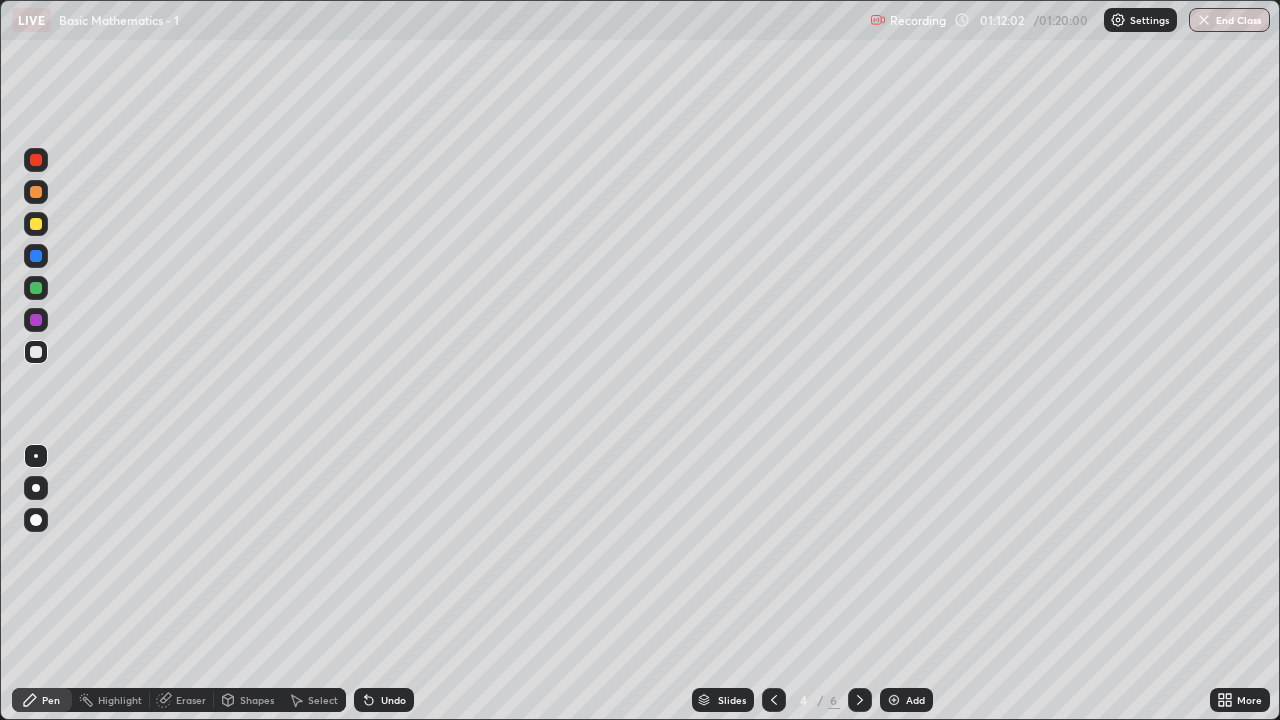 click 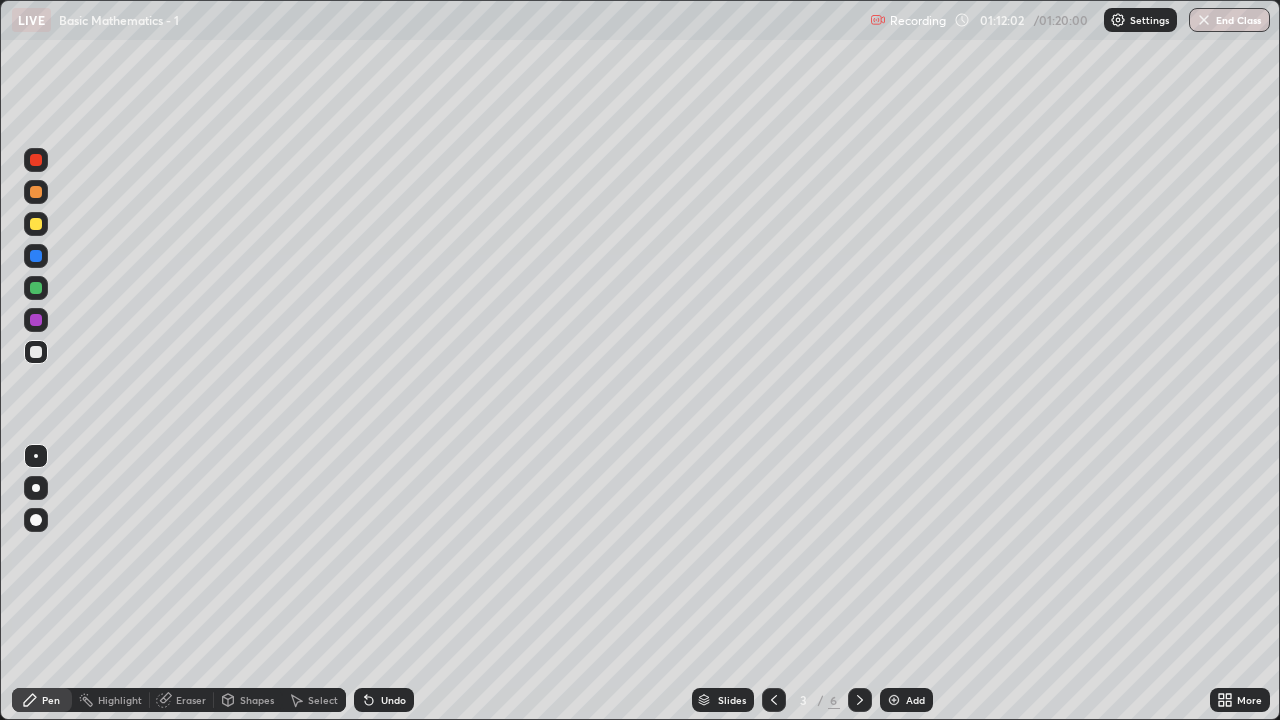 click at bounding box center [774, 700] 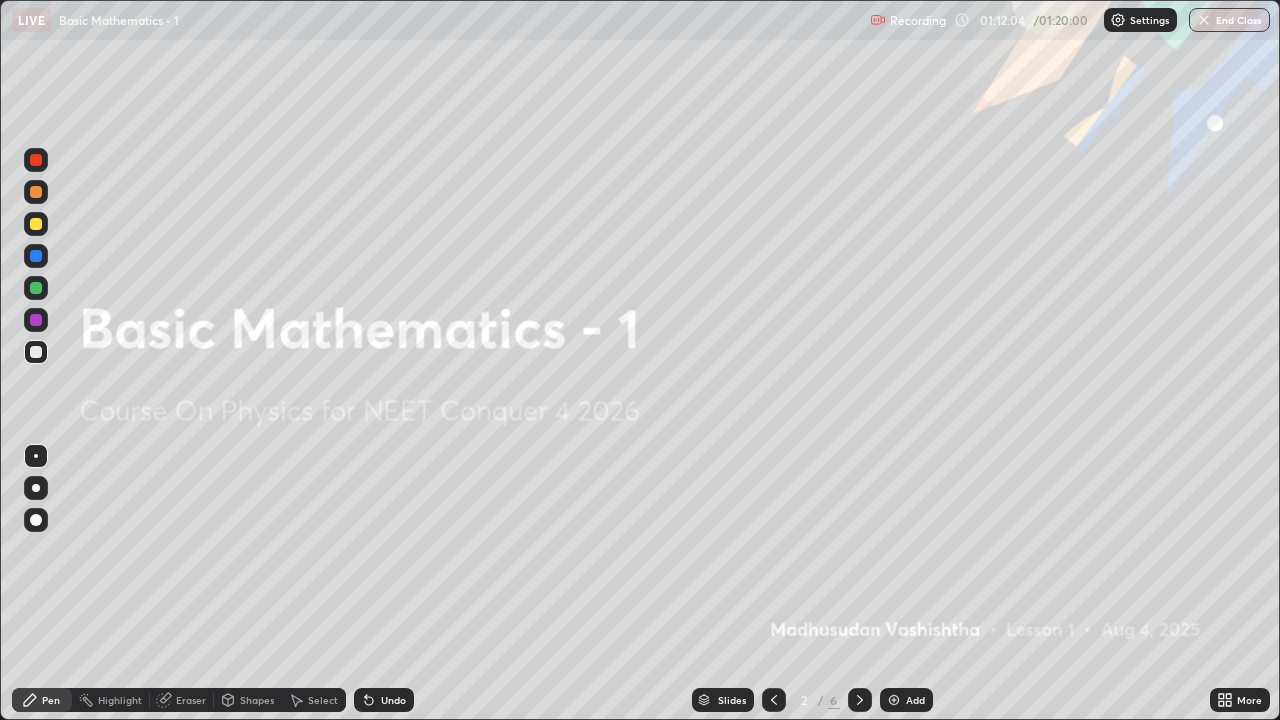 click 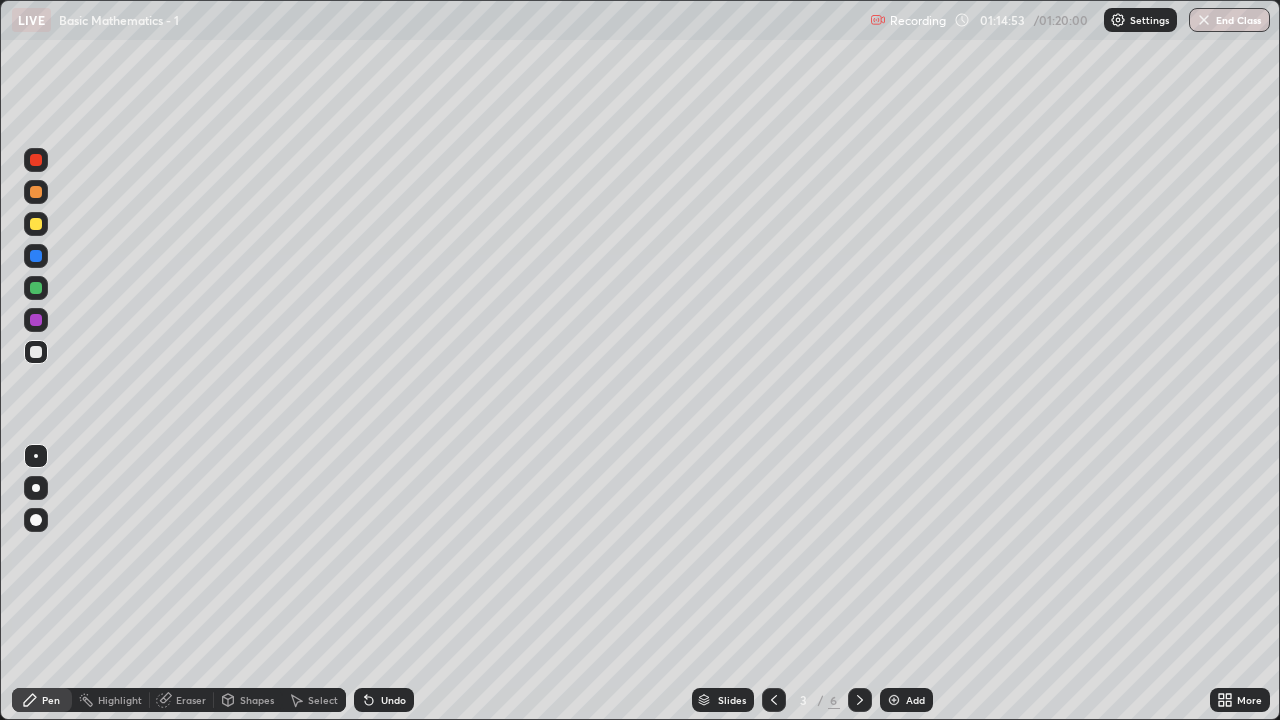 click 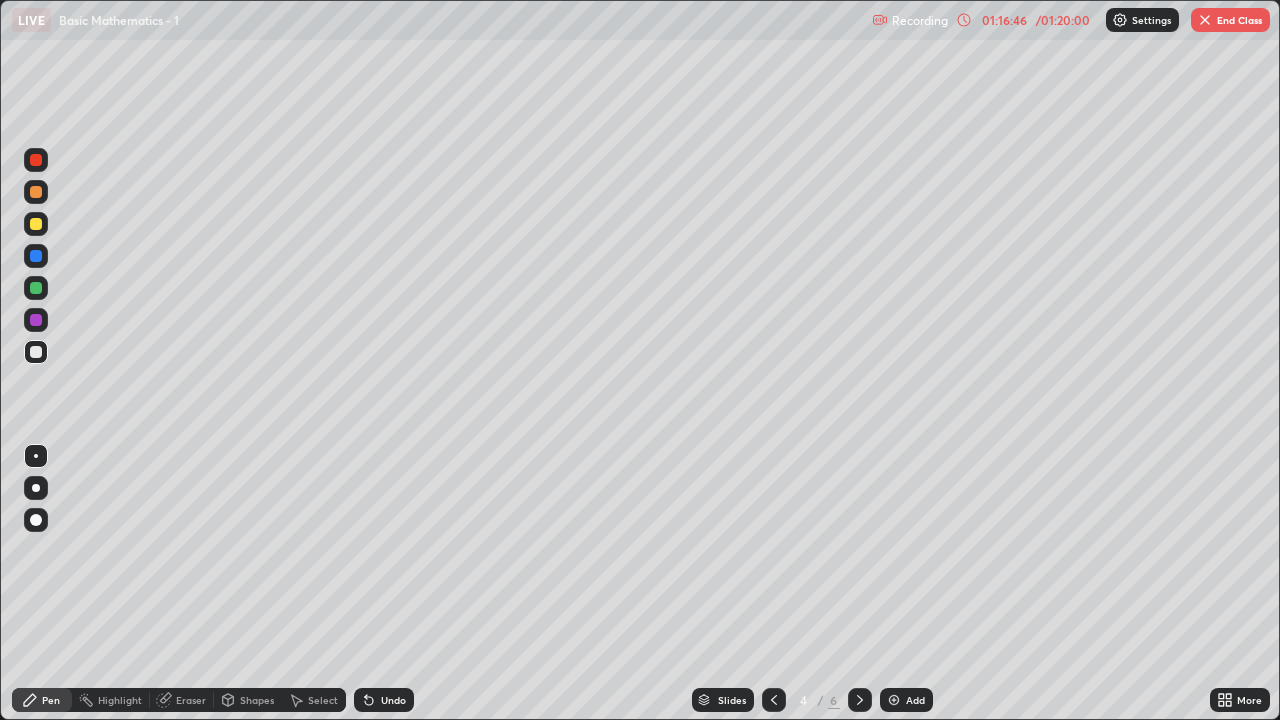 click 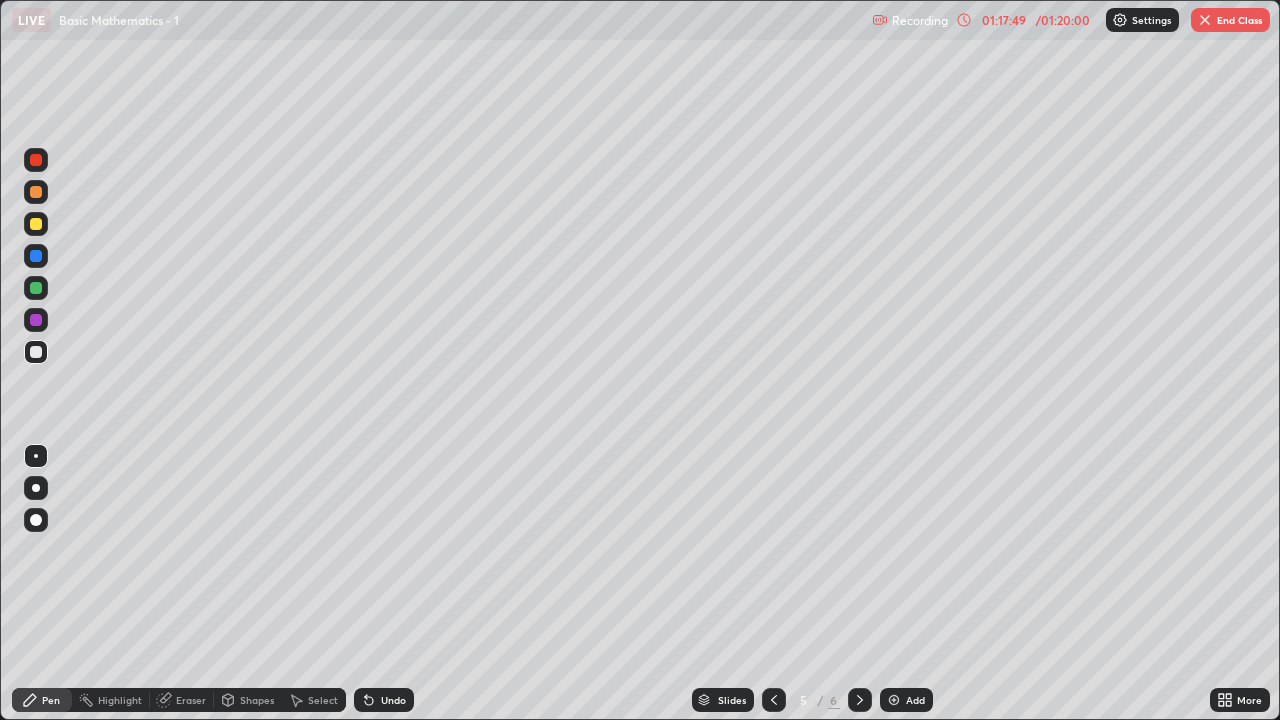 click at bounding box center (860, 700) 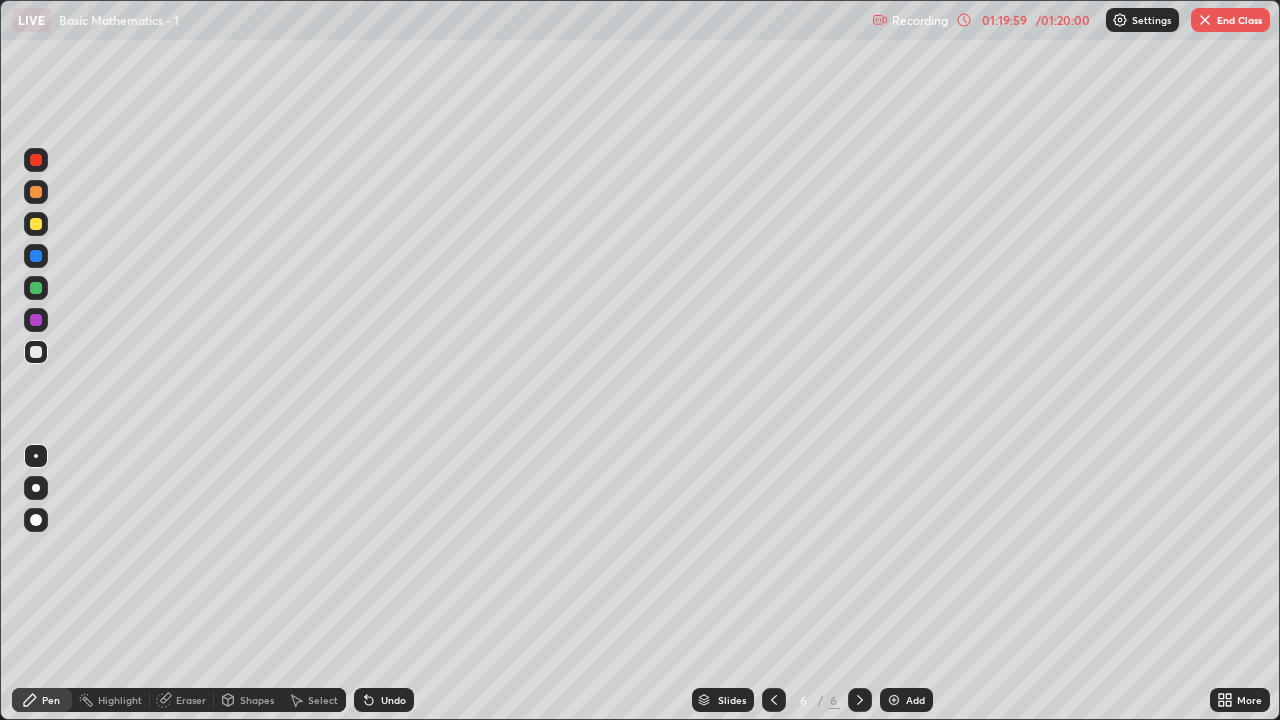 click on "End Class" at bounding box center (1230, 20) 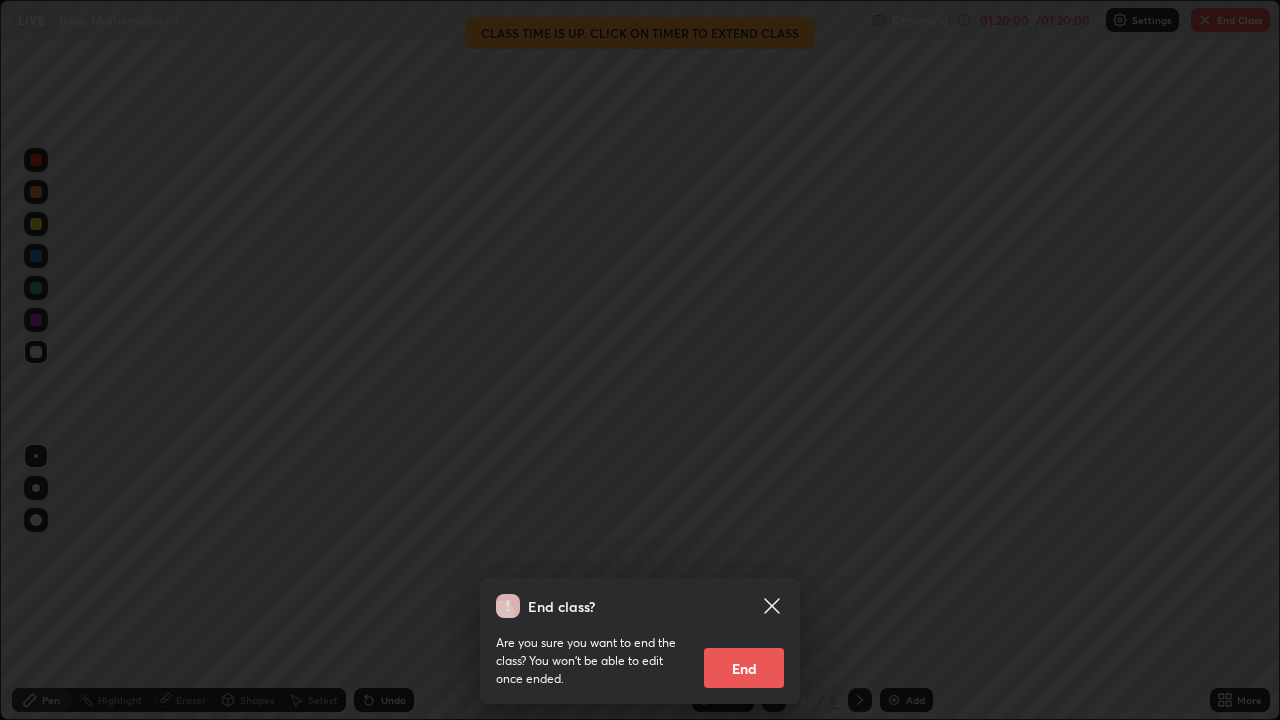 click on "End" at bounding box center (744, 668) 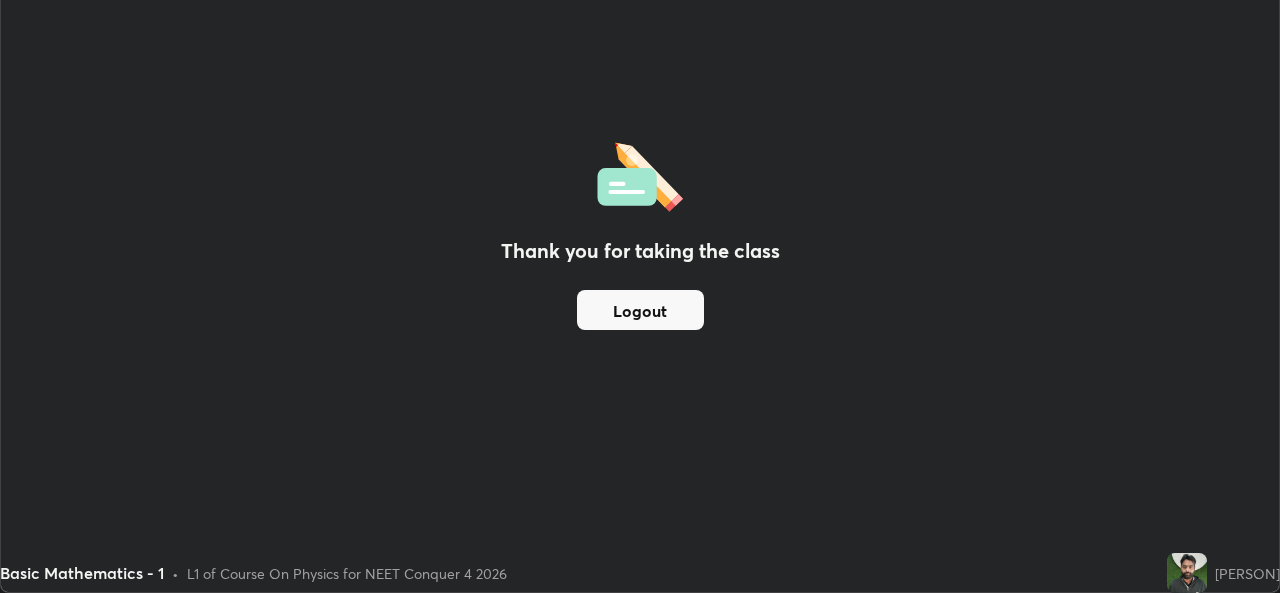 scroll, scrollTop: 593, scrollLeft: 1280, axis: both 